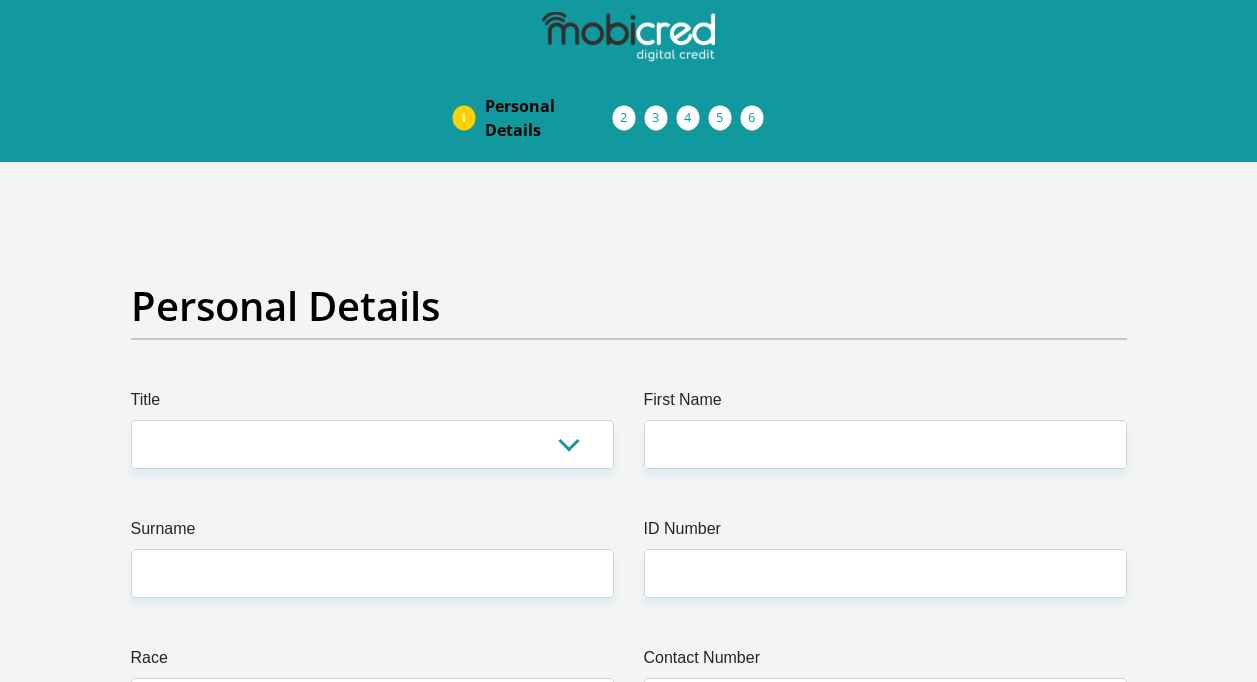 scroll, scrollTop: 0, scrollLeft: 0, axis: both 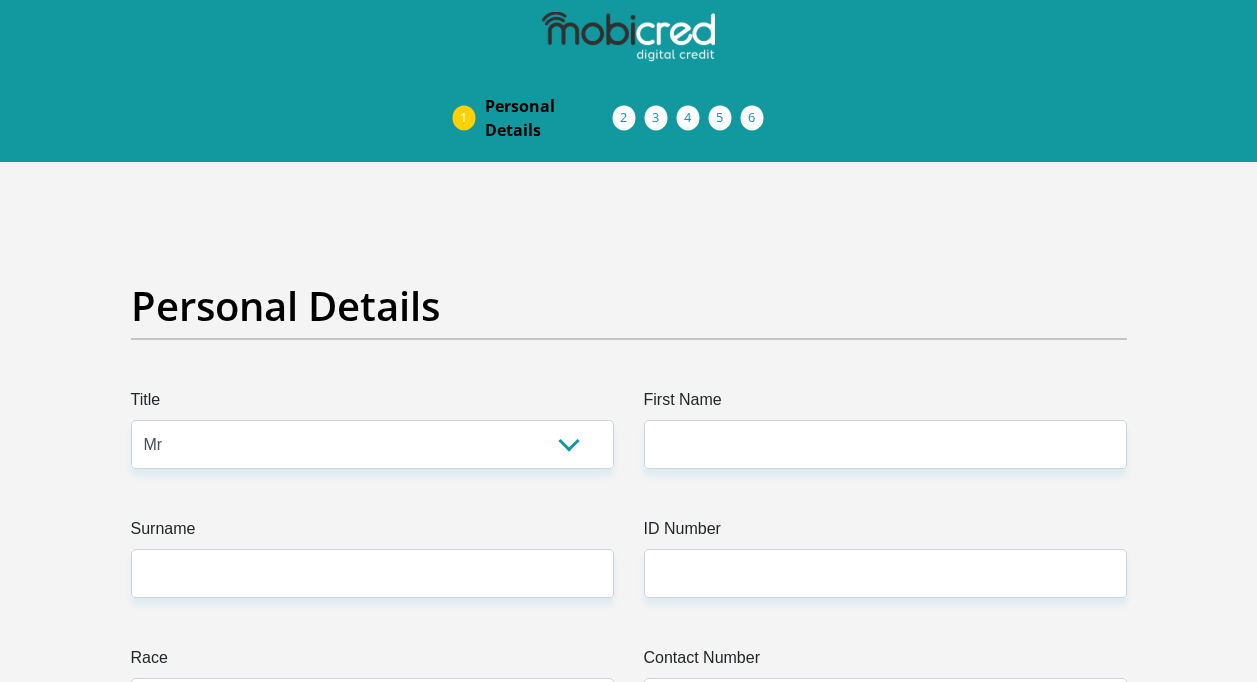 click on "Mr
Ms
Mrs
Dr
Other" at bounding box center (372, 444) 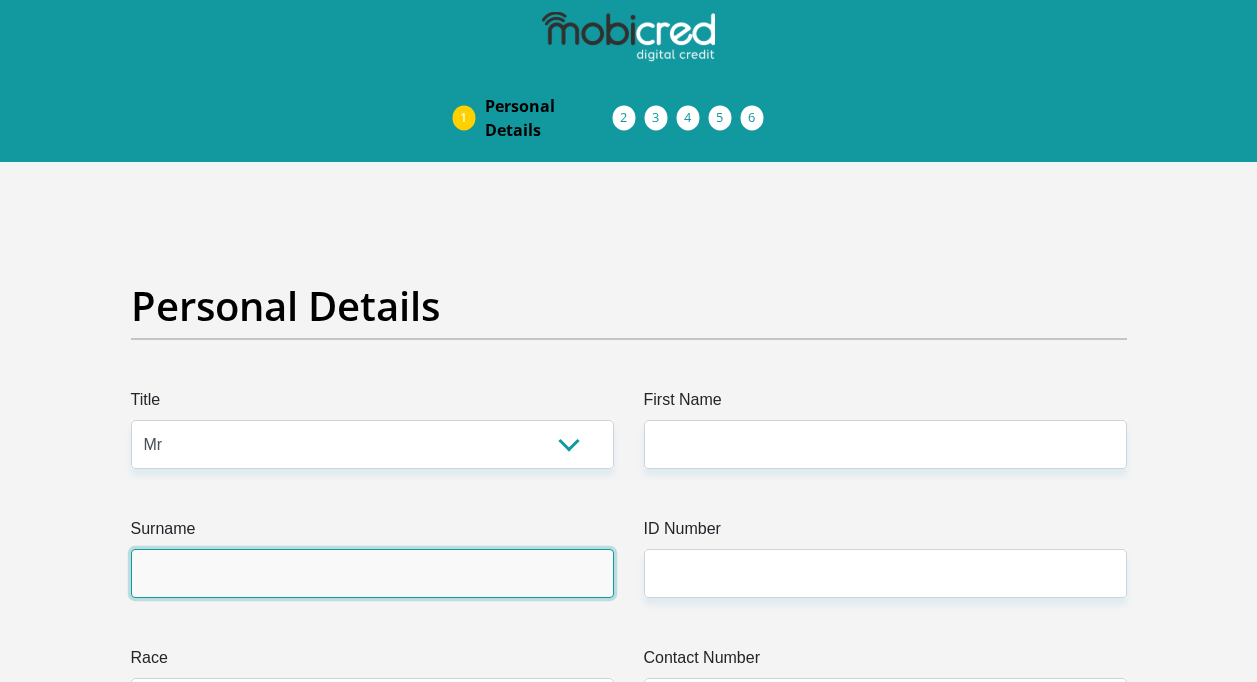click on "Surname" at bounding box center (372, 573) 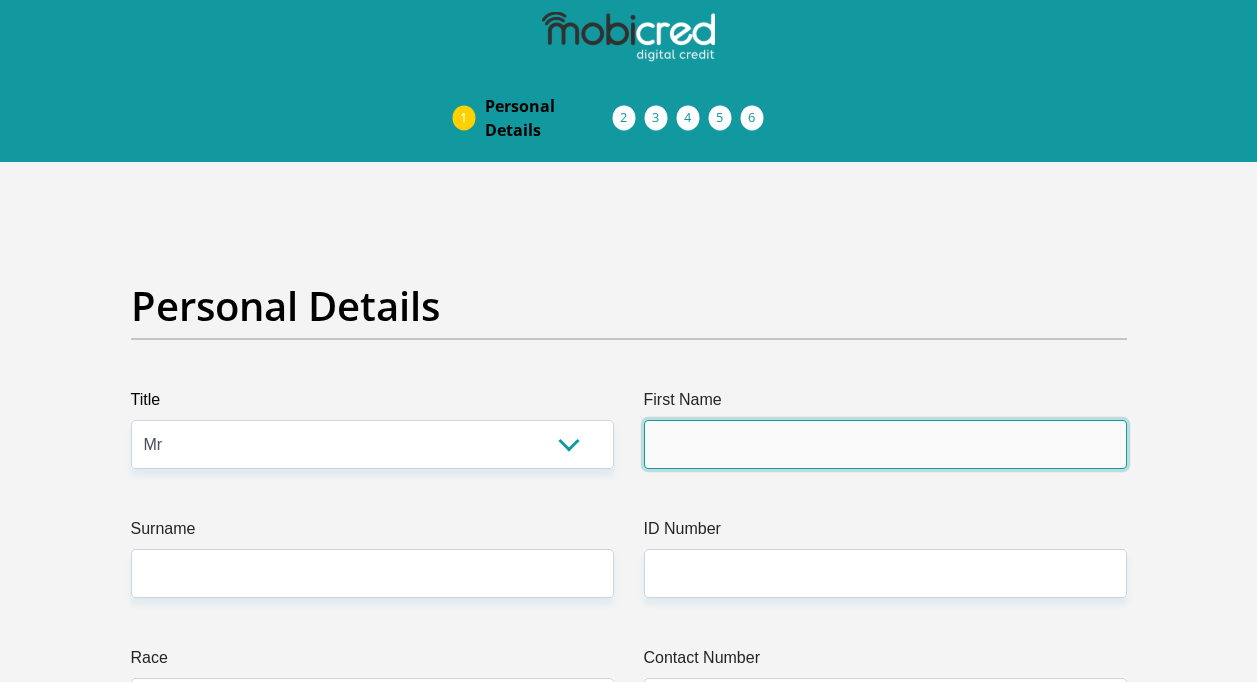 click on "First Name" at bounding box center (885, 444) 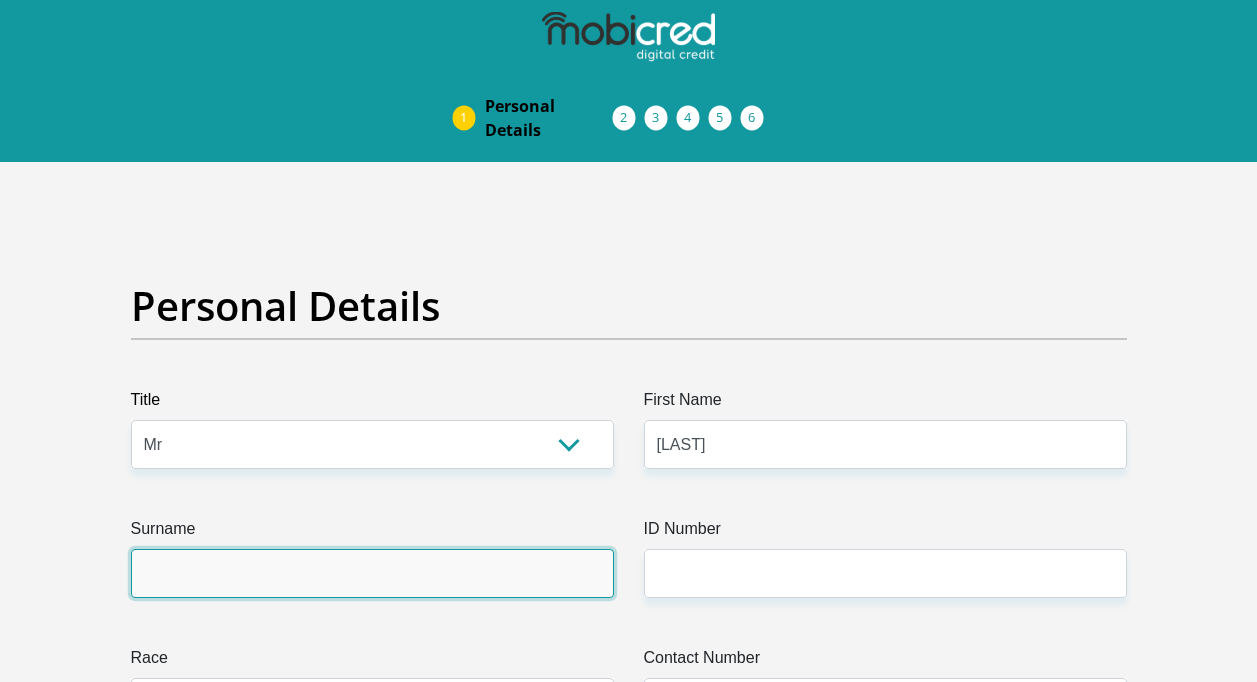 type on "[LAST]" 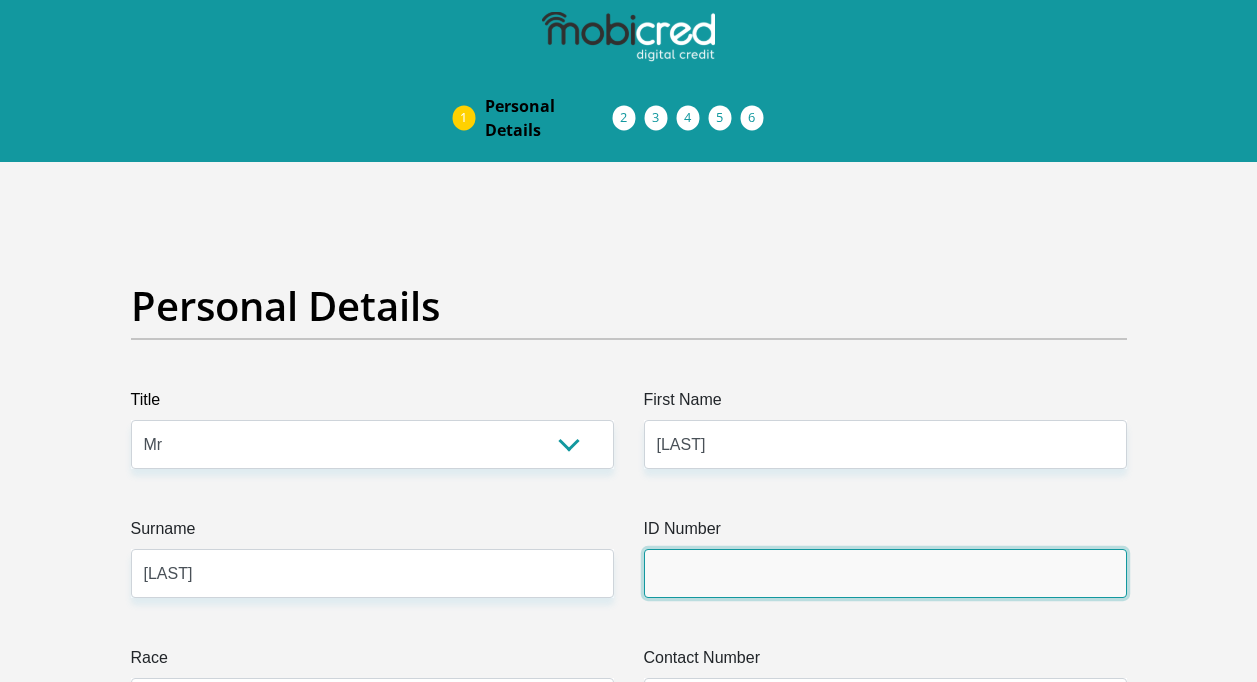 type on "[PHONE]" 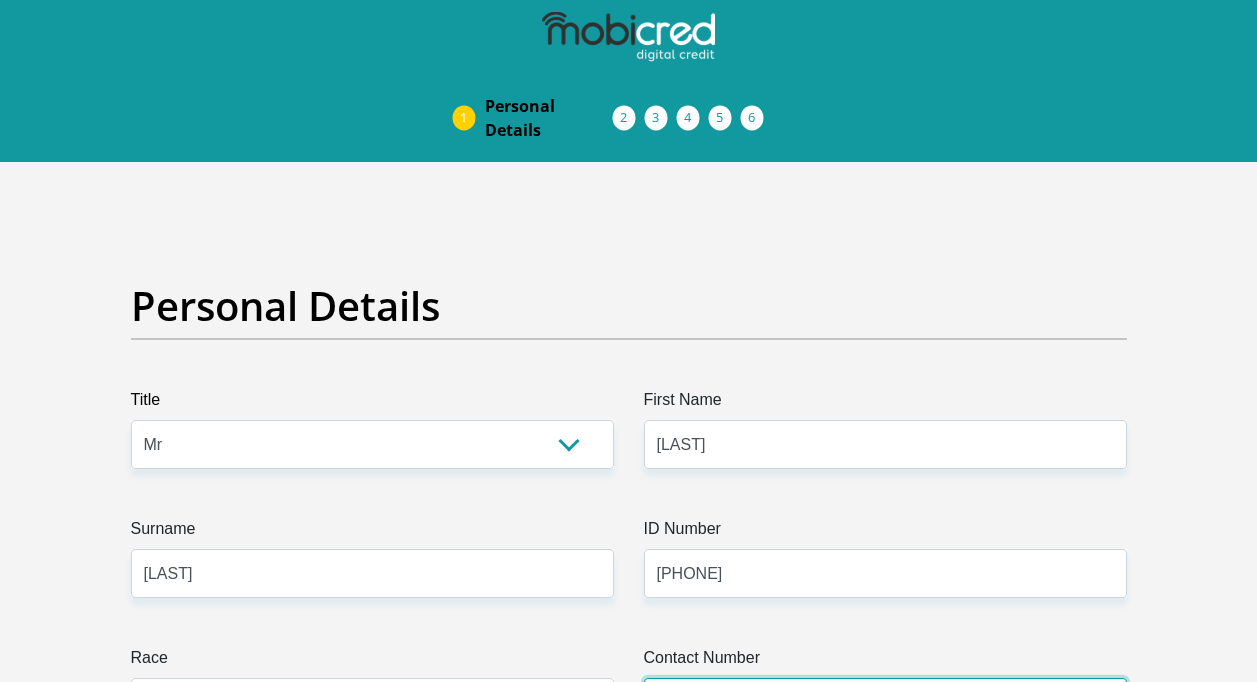 type on "[PHONE]" 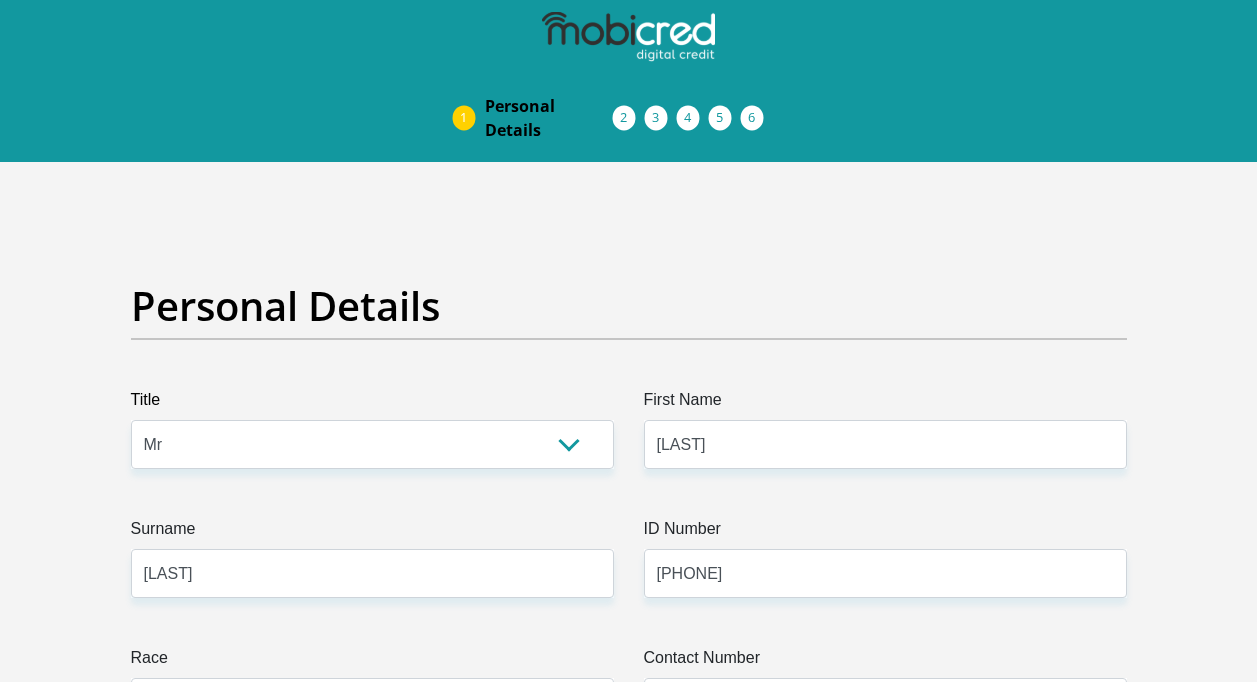 select on "ZAF" 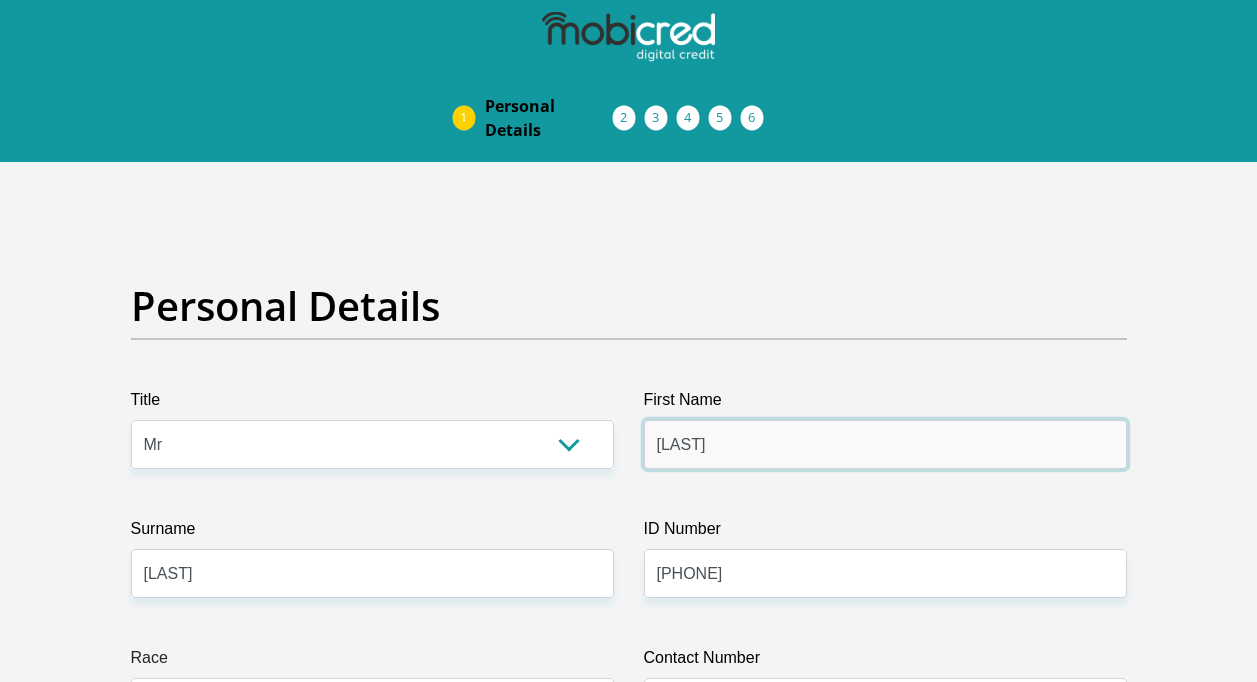 type on "[LAST]" 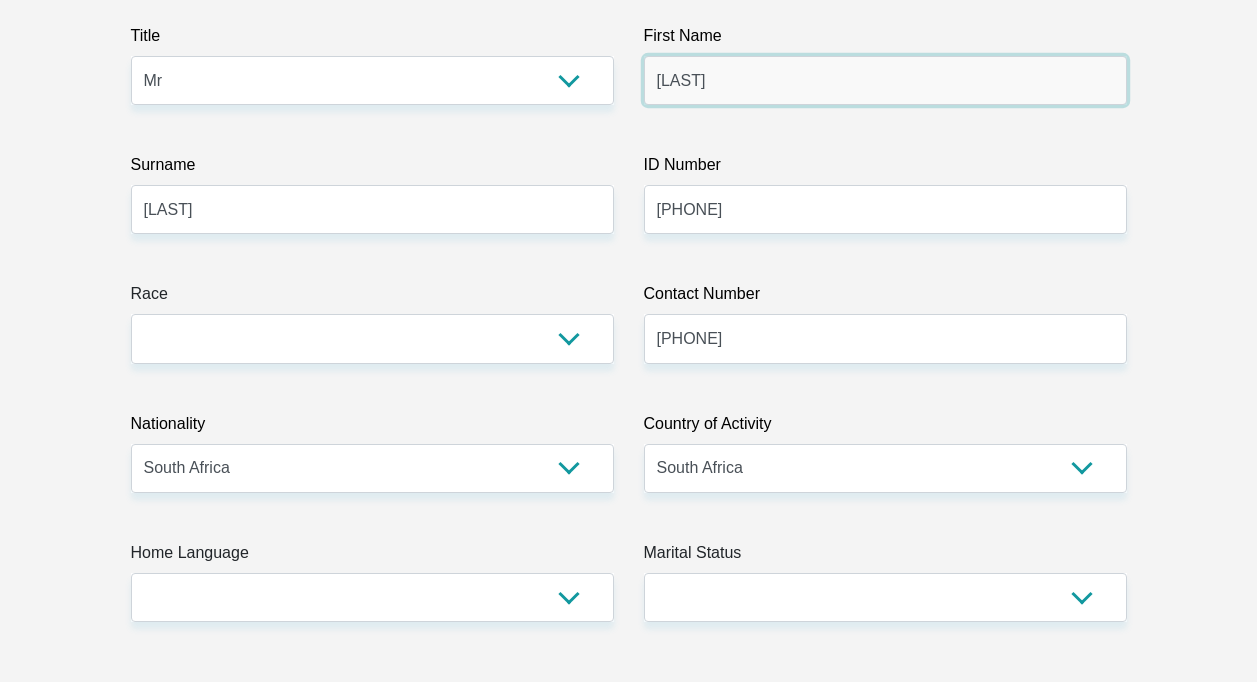 scroll, scrollTop: 400, scrollLeft: 0, axis: vertical 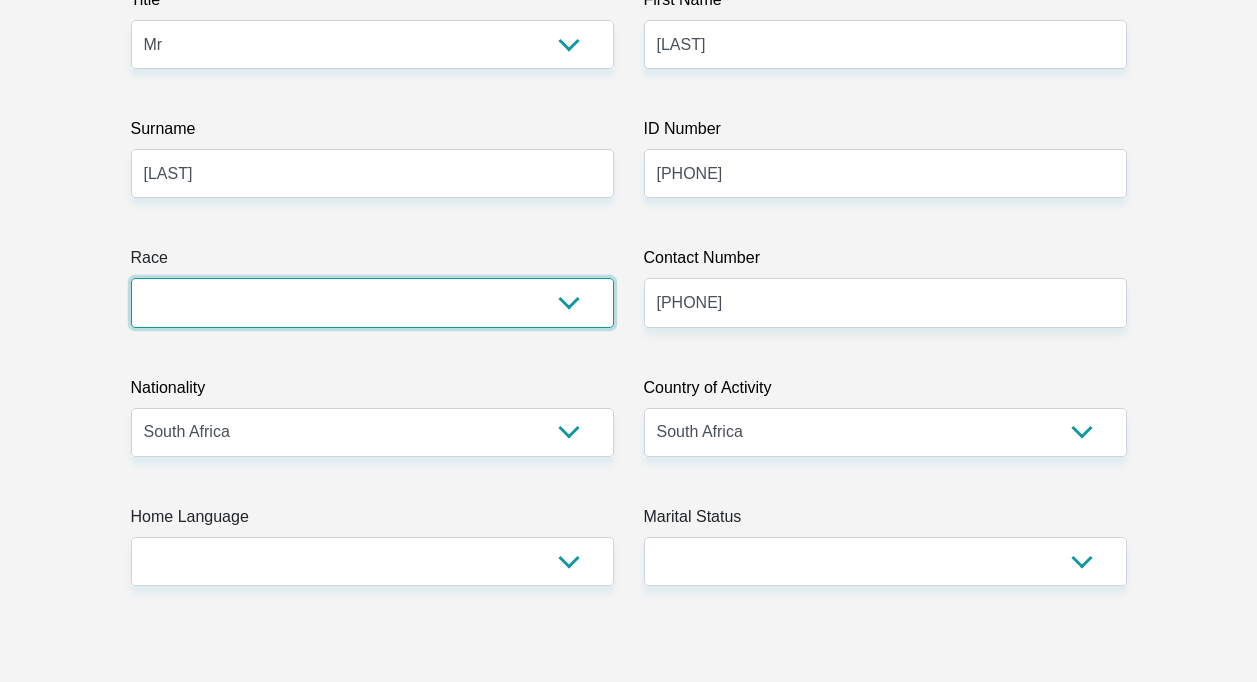 click on "Black
Coloured
Indian
White
Other" at bounding box center [372, 302] 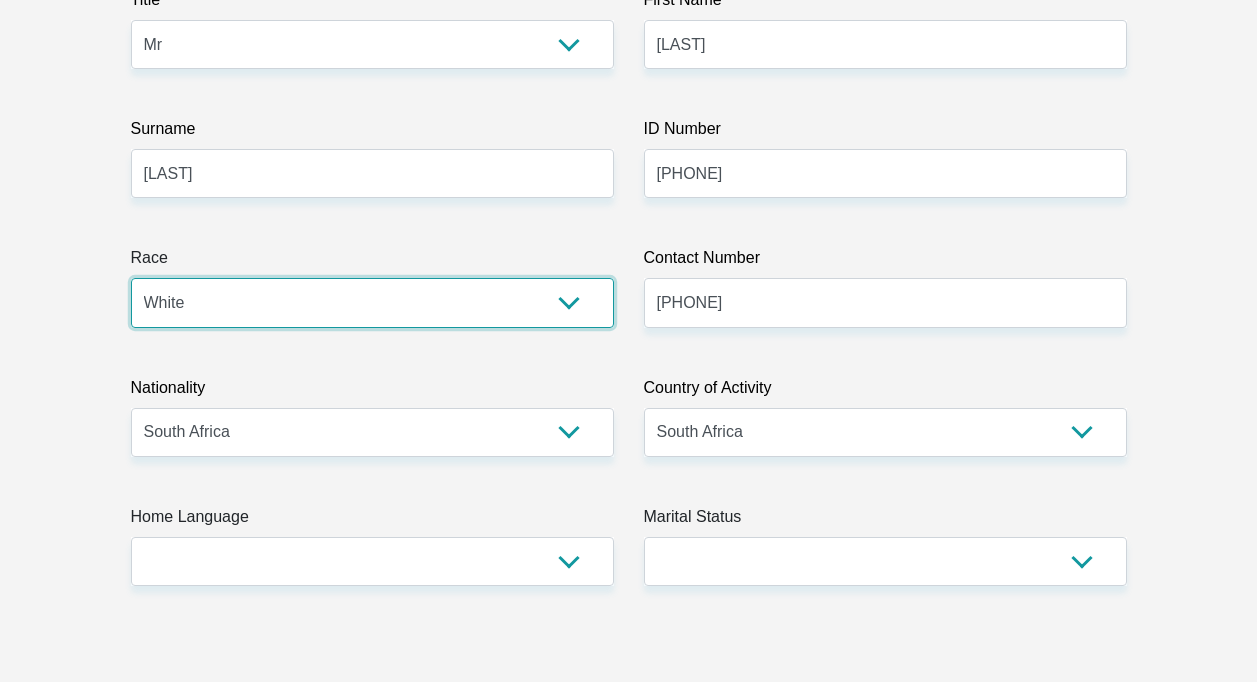 click on "Black
Coloured
Indian
White
Other" at bounding box center [372, 302] 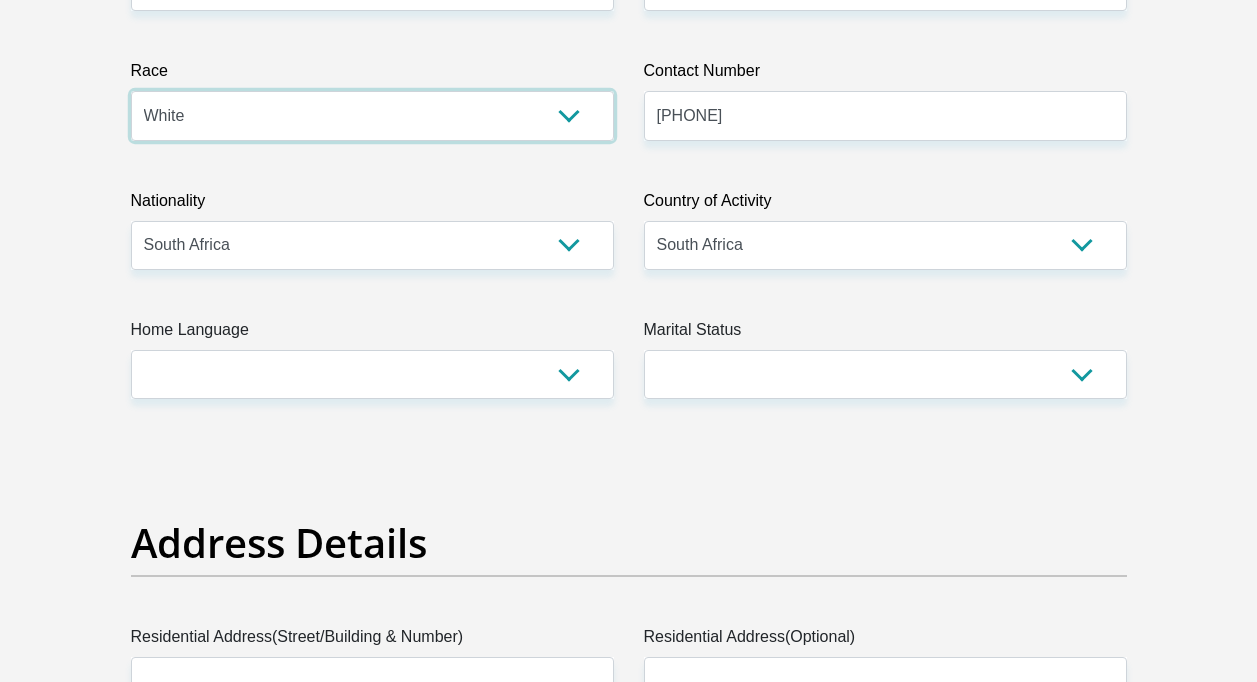 scroll, scrollTop: 600, scrollLeft: 0, axis: vertical 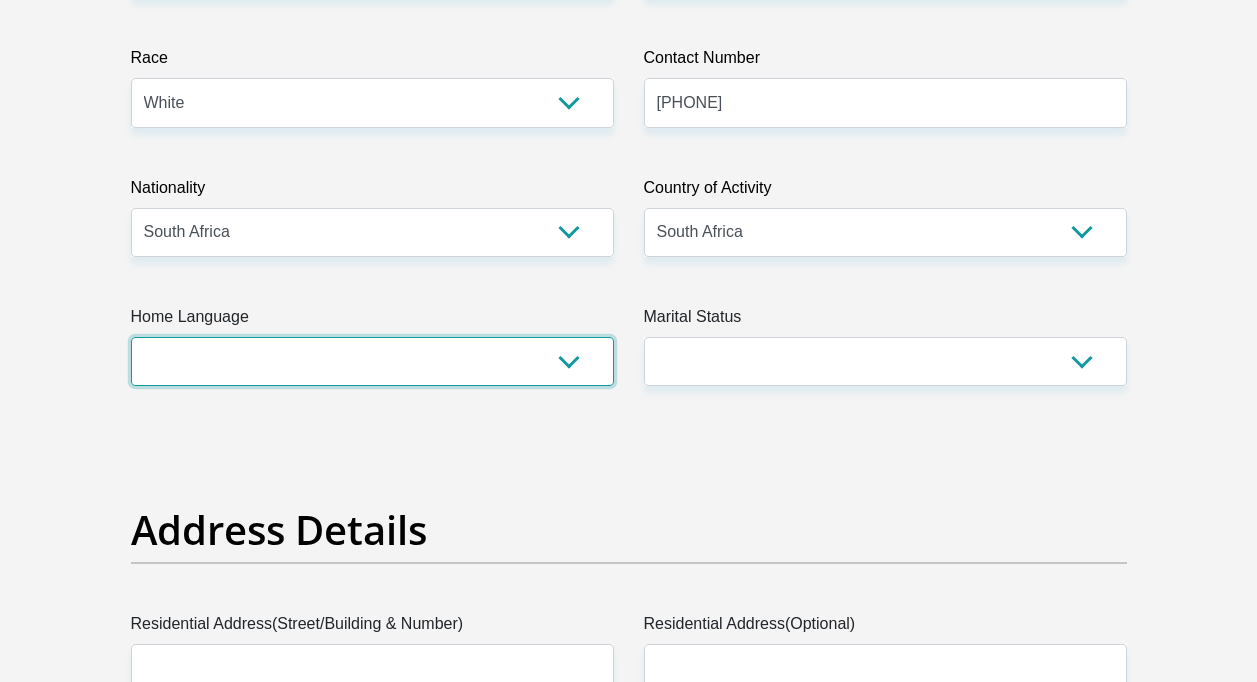 click on "Afrikaans
English
Sepedi
South Ndebele
Southern Sotho
Swati
Tsonga
Tswana
Venda
Xhosa
Zulu
Other" at bounding box center [372, 361] 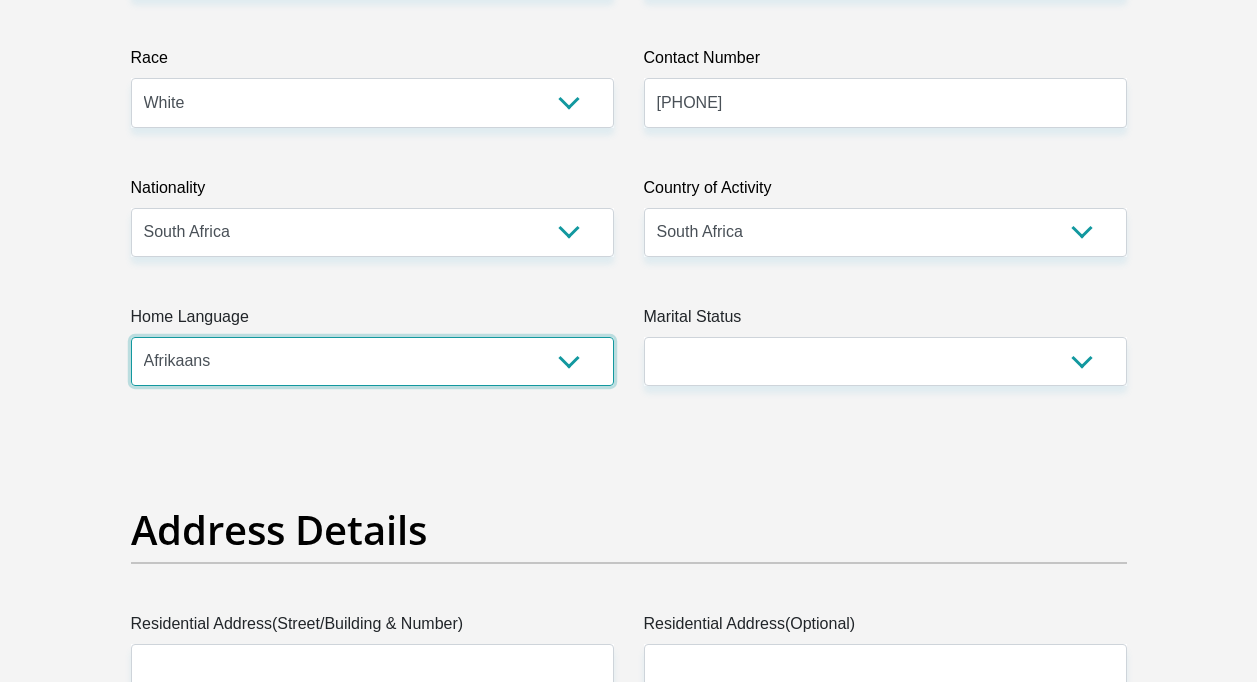click on "Afrikaans
English
Sepedi
South Ndebele
Southern Sotho
Swati
Tsonga
Tswana
Venda
Xhosa
Zulu
Other" at bounding box center (372, 361) 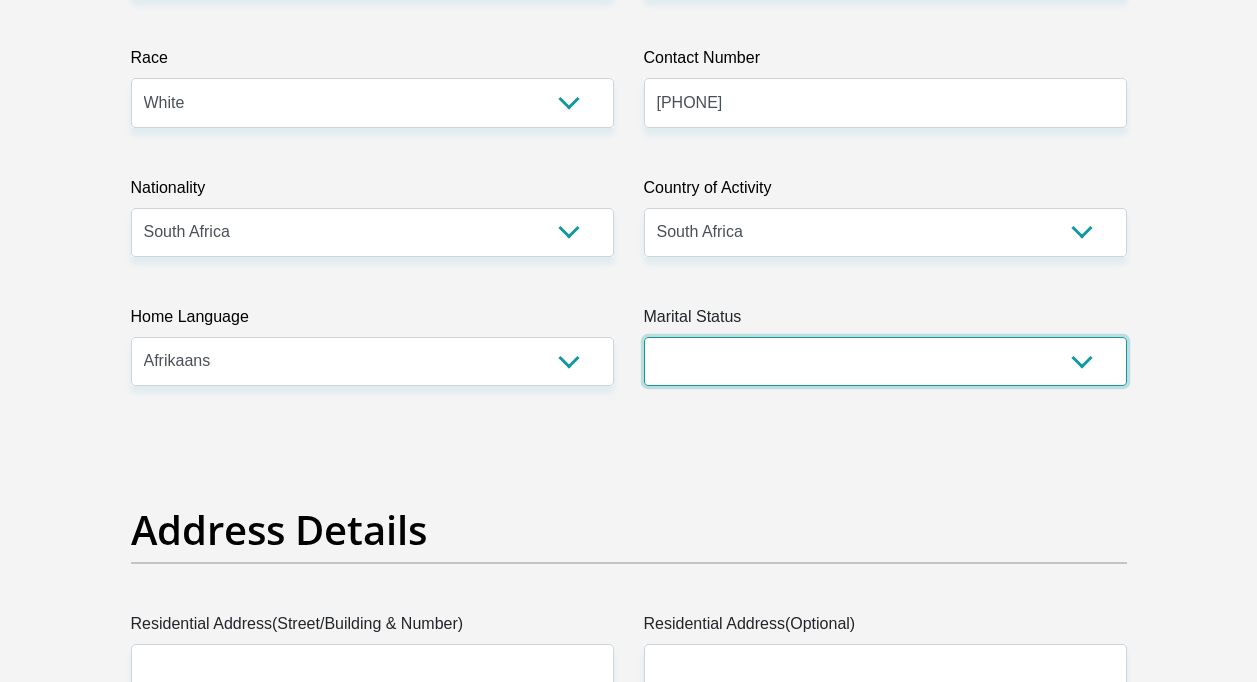 click on "Married ANC
Single
Divorced
Widowed
Married COP or Customary Law" at bounding box center (885, 361) 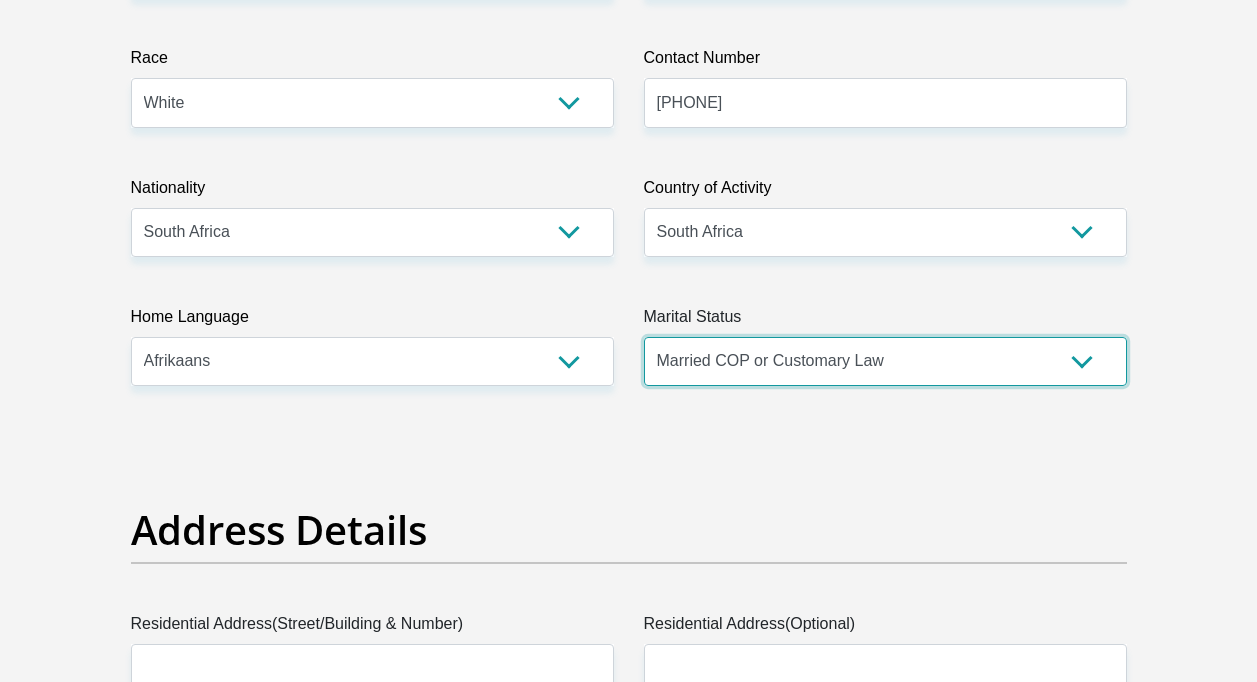 click on "Married ANC
Single
Divorced
Widowed
Married COP or Customary Law" at bounding box center (885, 361) 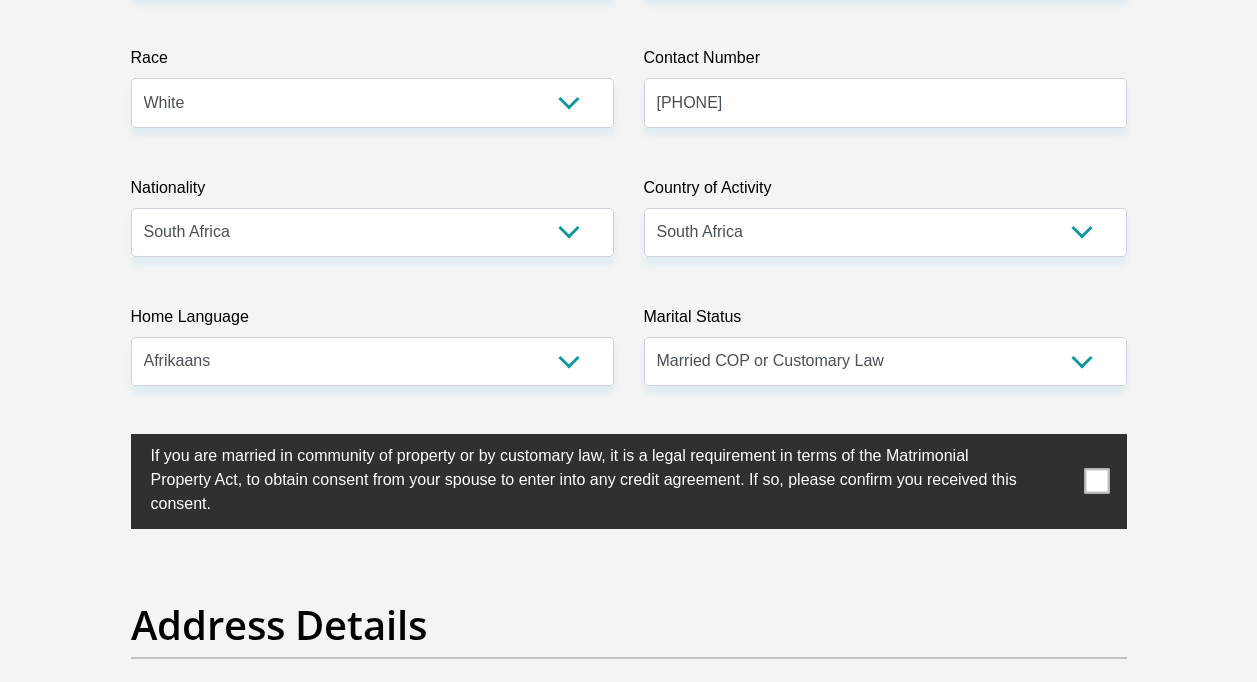 click at bounding box center (1096, 481) 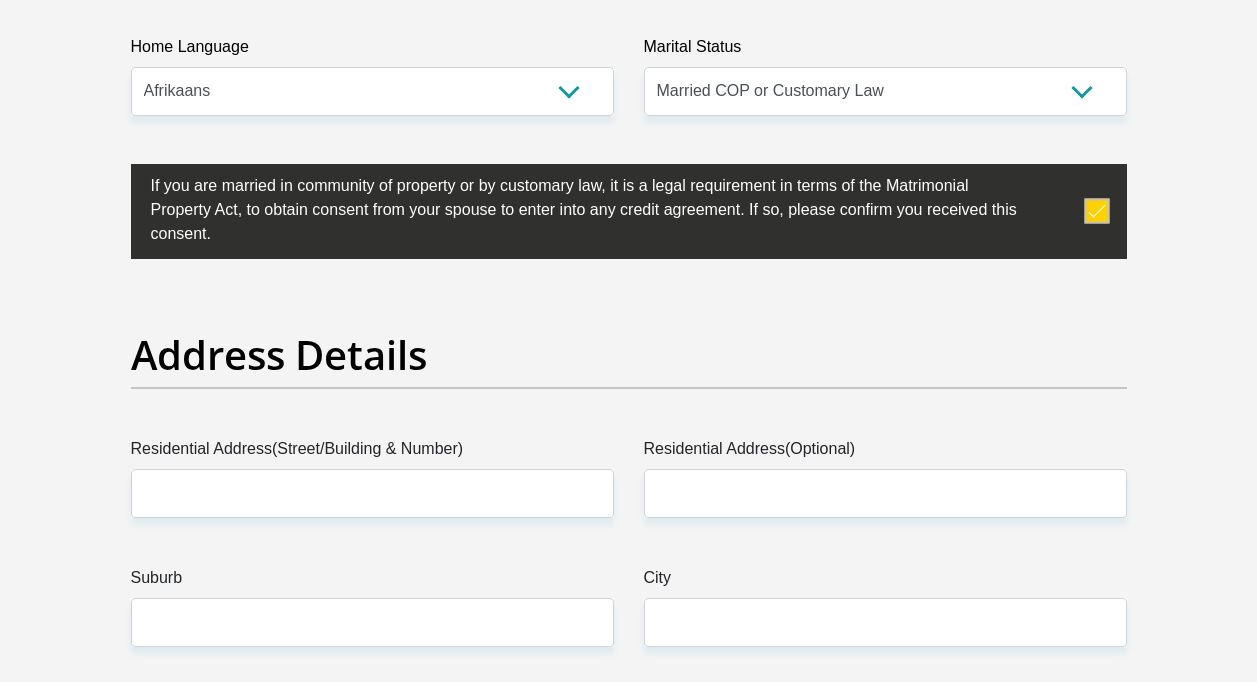 scroll, scrollTop: 900, scrollLeft: 0, axis: vertical 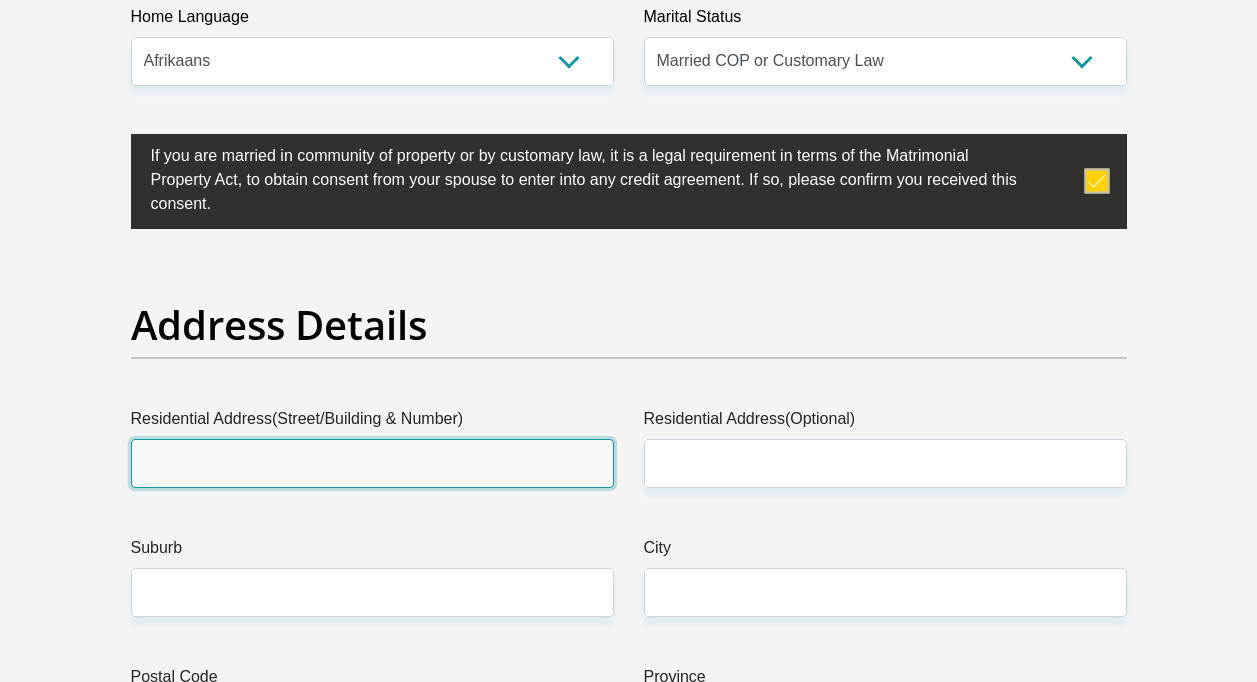 click on "Residential Address(Street/Building & Number)" at bounding box center (372, 463) 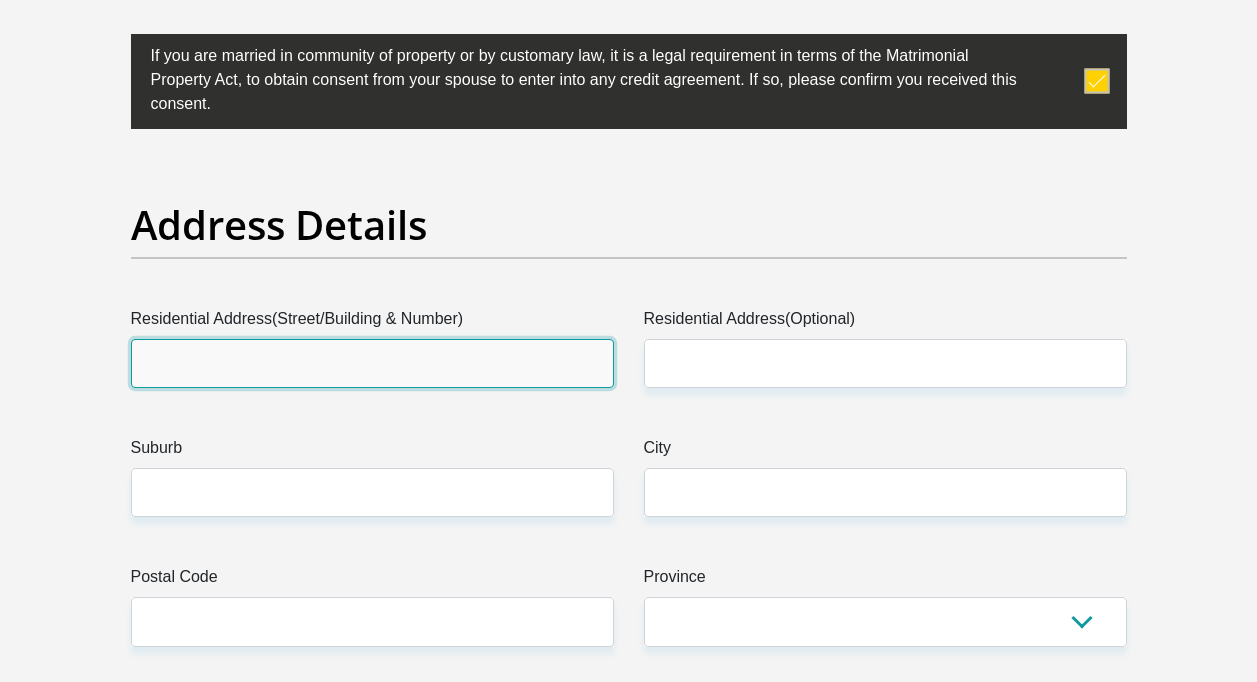 click on "Residential Address(Street/Building & Number)" at bounding box center [372, 363] 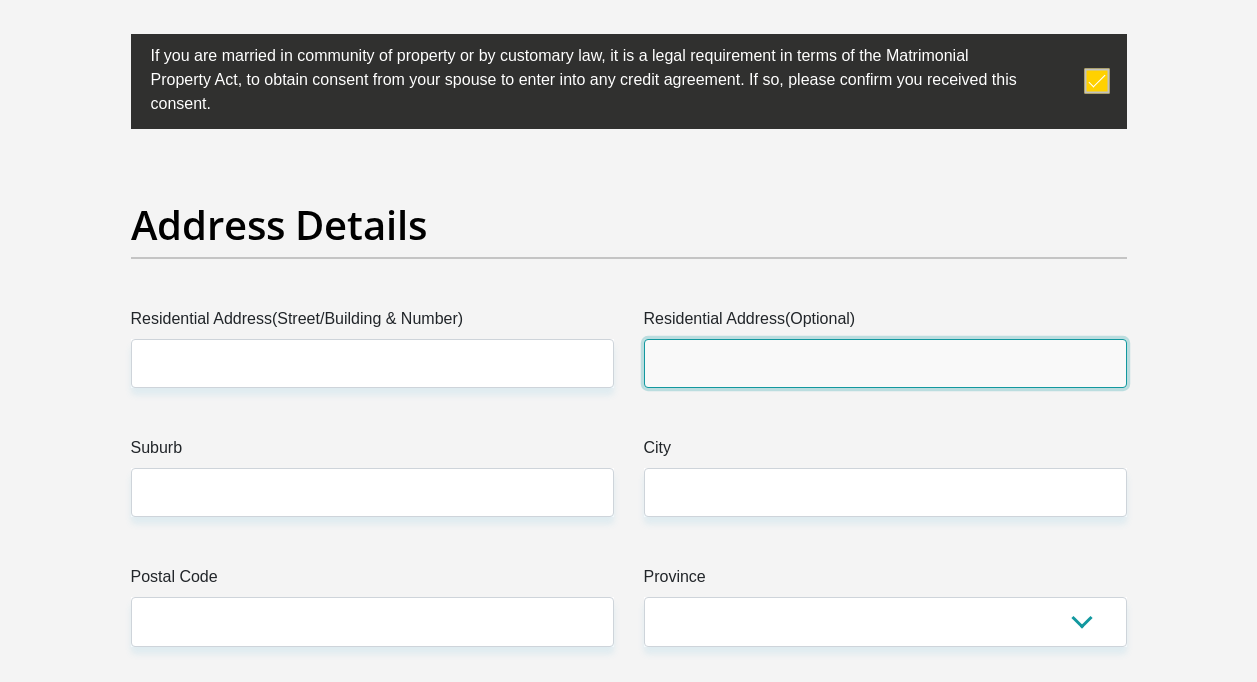 click on "Residential Address(Optional)" at bounding box center (885, 363) 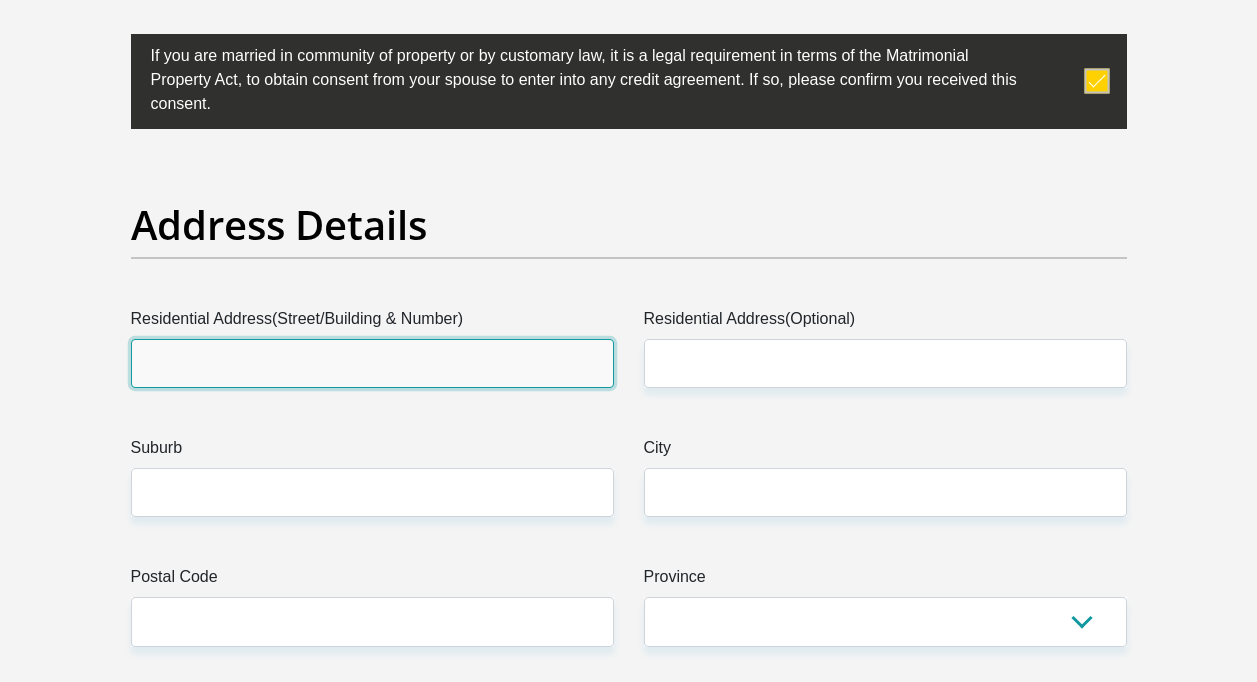 click on "Residential Address(Street/Building & Number)" at bounding box center (372, 363) 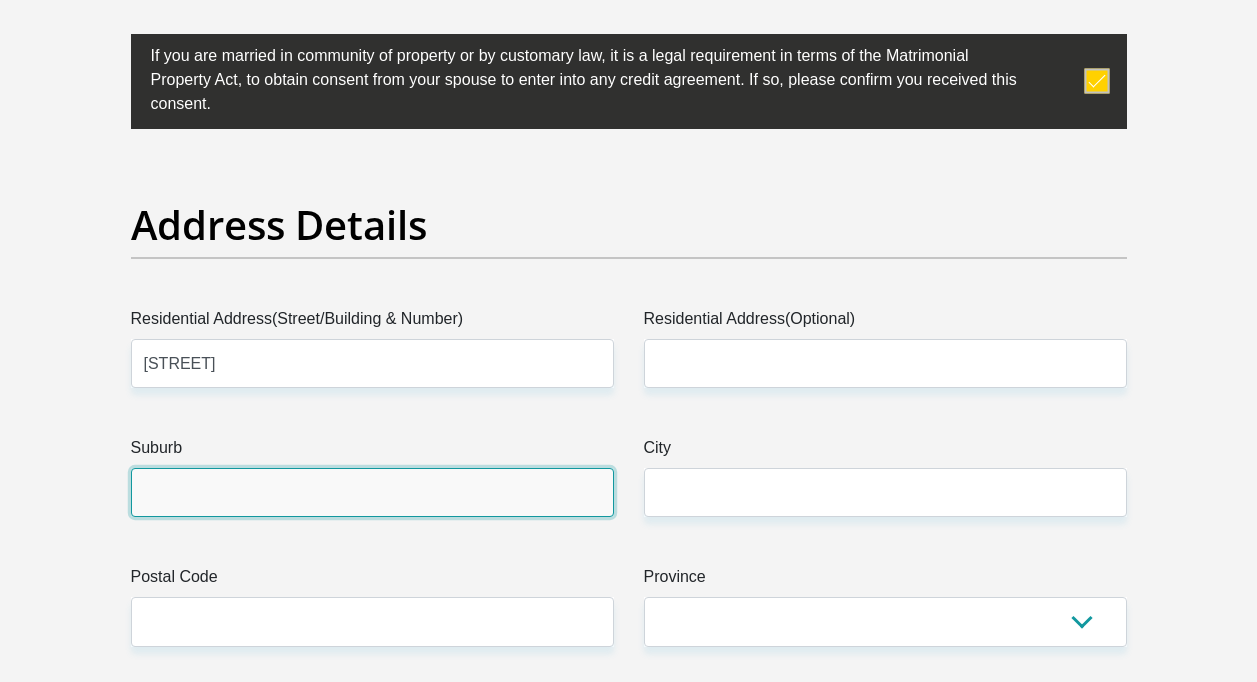 type on "[CITY]" 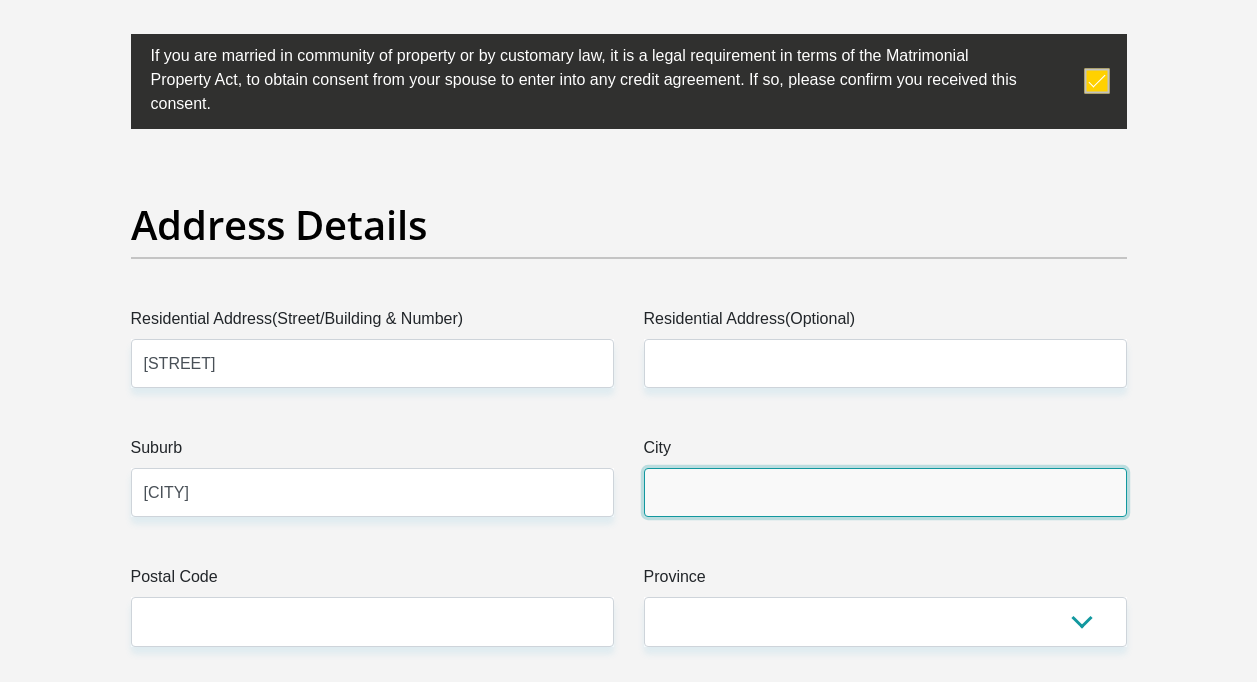 type on "[CITY]" 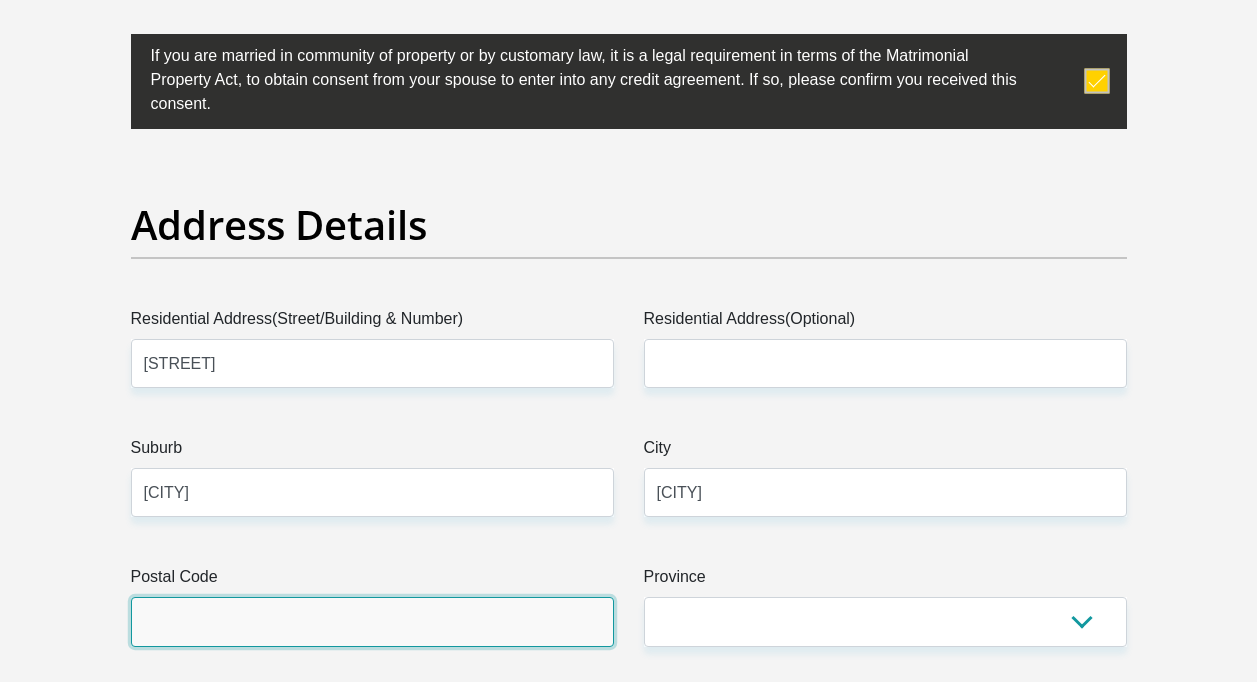 type on "[NUMBER]" 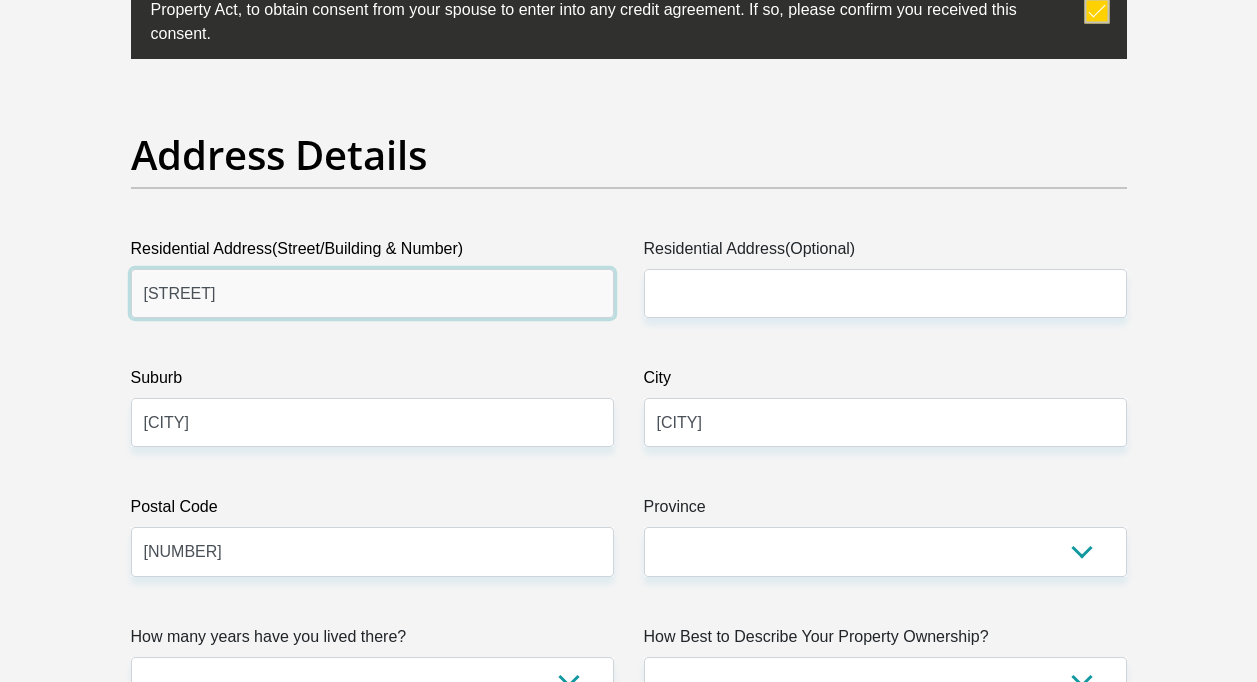 scroll, scrollTop: 1100, scrollLeft: 0, axis: vertical 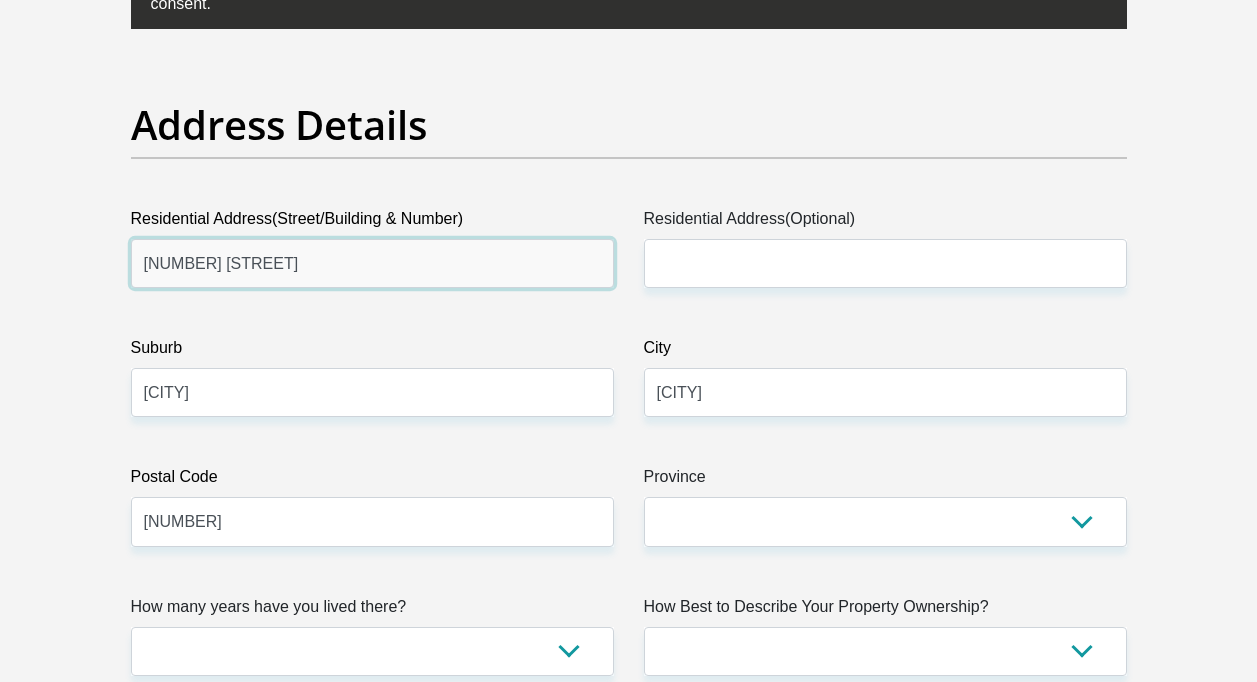 type on "[NUMBER] [STREET]" 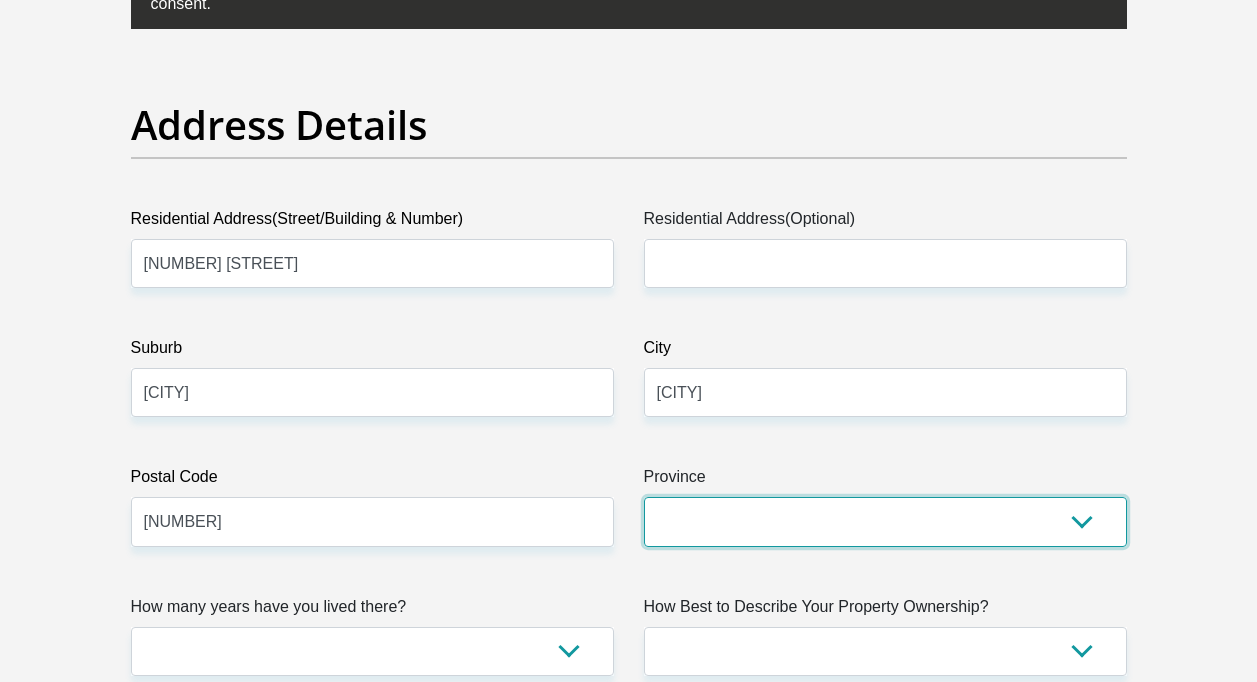 click on "Eastern Cape
Free State
Gauteng
KwaZulu-Natal
Limpopo
Mpumalanga
Northern Cape
North West
Western Cape" at bounding box center (885, 521) 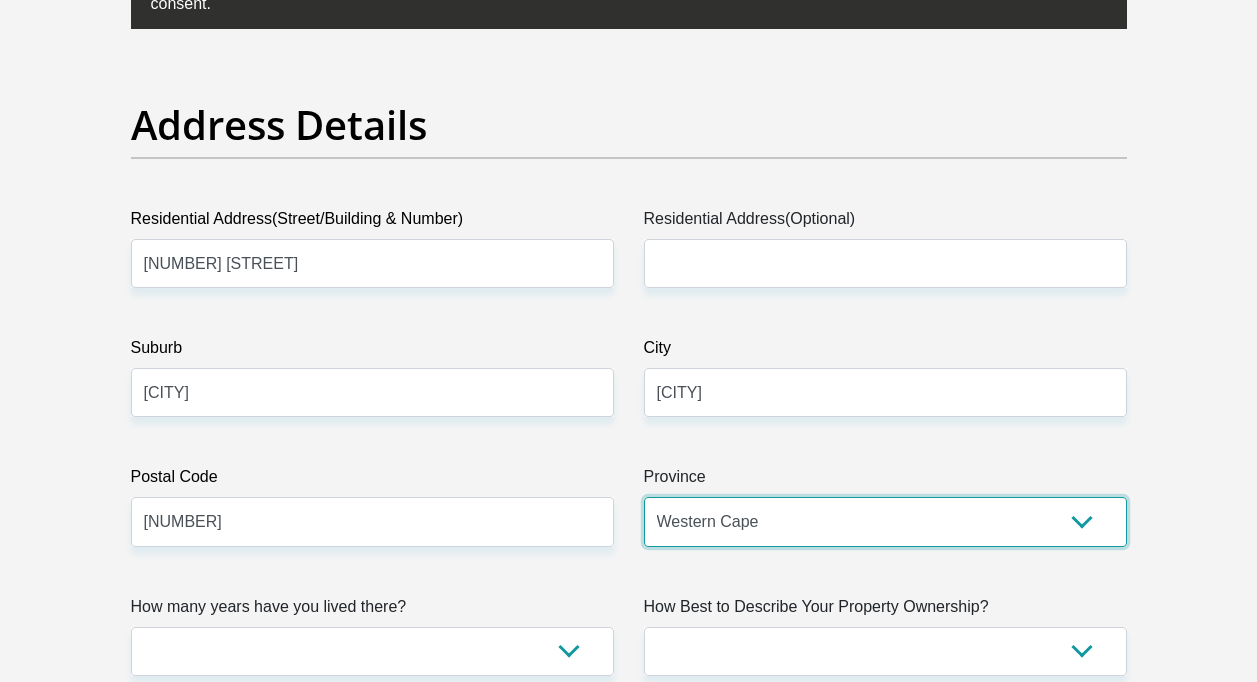 click on "Eastern Cape
Free State
Gauteng
KwaZulu-Natal
Limpopo
Mpumalanga
Northern Cape
North West
Western Cape" at bounding box center (885, 521) 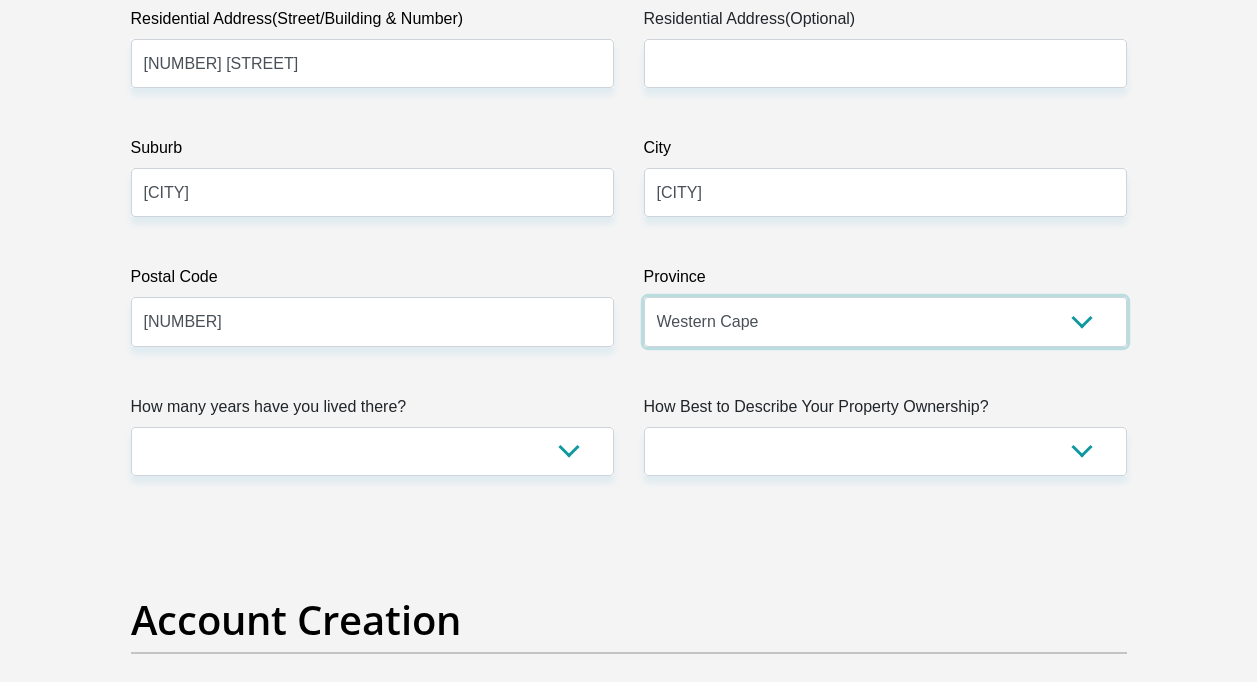 scroll, scrollTop: 1400, scrollLeft: 0, axis: vertical 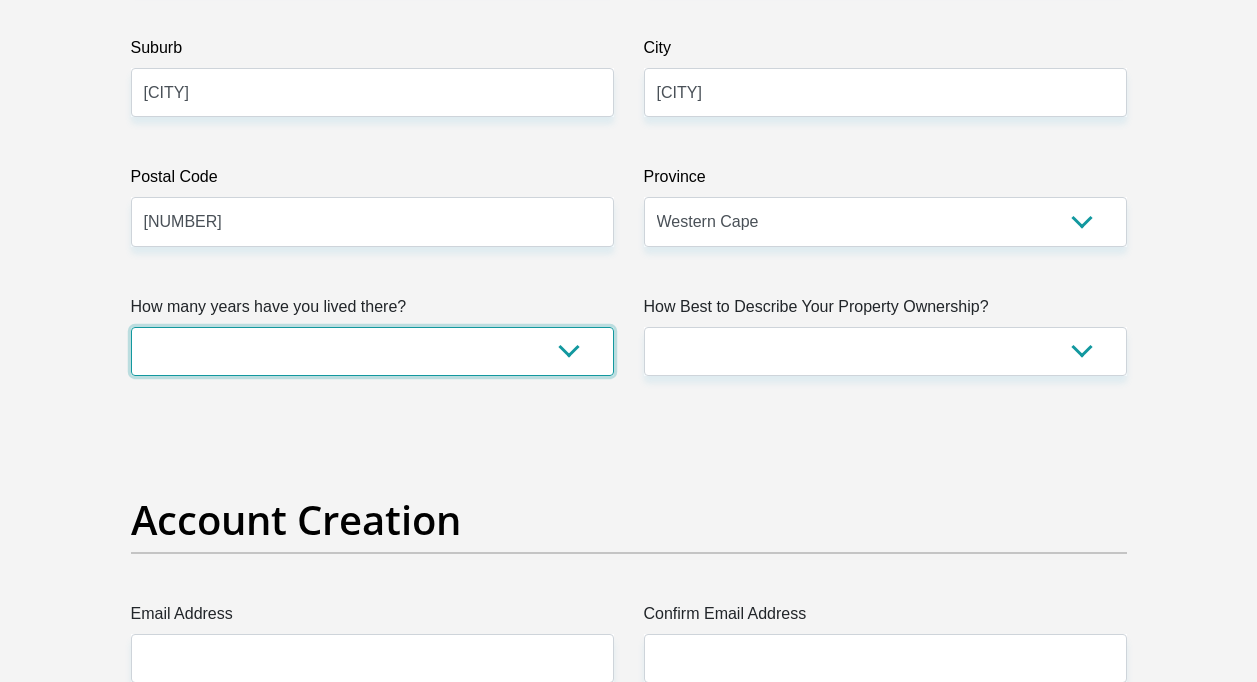 click on "less than 1 year
1-3 years
3-5 years
5+ years" at bounding box center (372, 351) 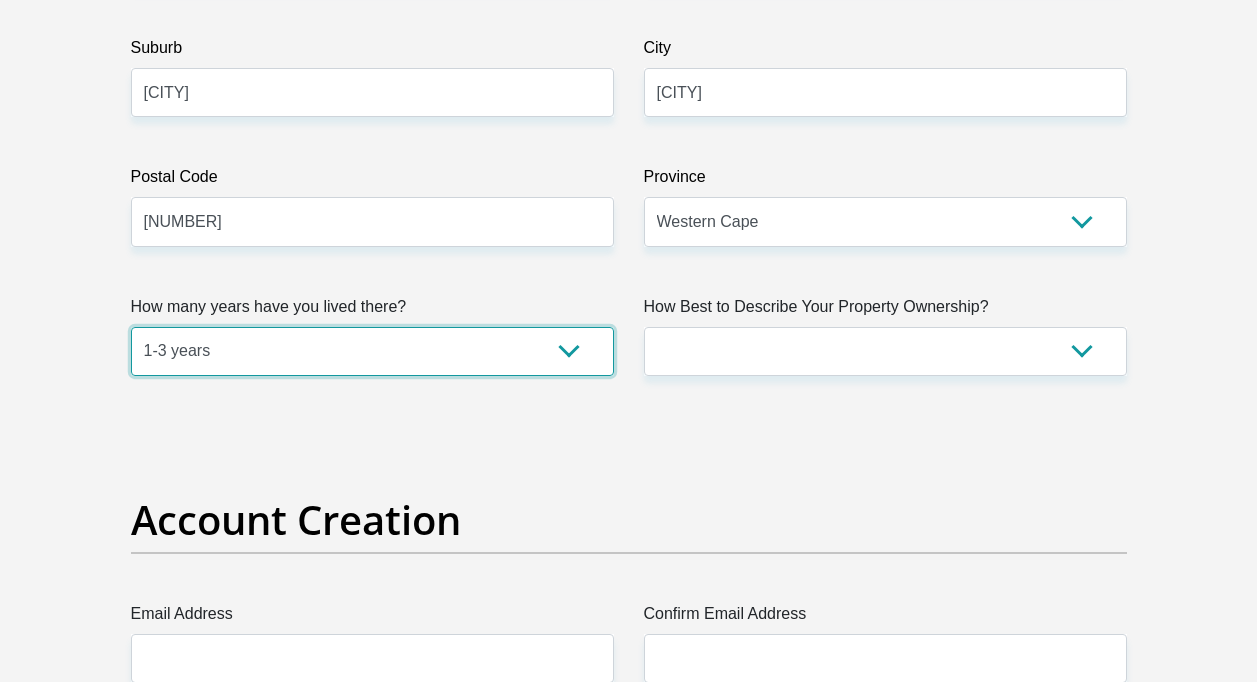 click on "less than 1 year
1-3 years
3-5 years
5+ years" at bounding box center [372, 351] 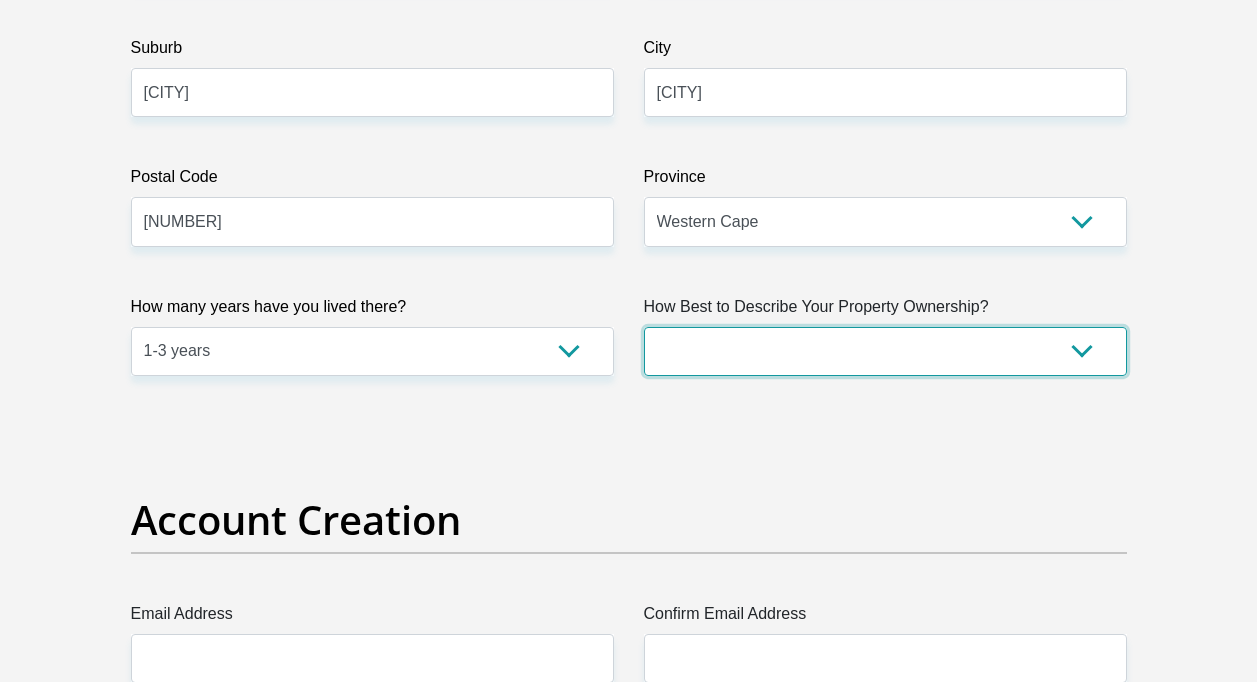 click on "Owned
Rented
Family Owned
Company Dwelling" at bounding box center (885, 351) 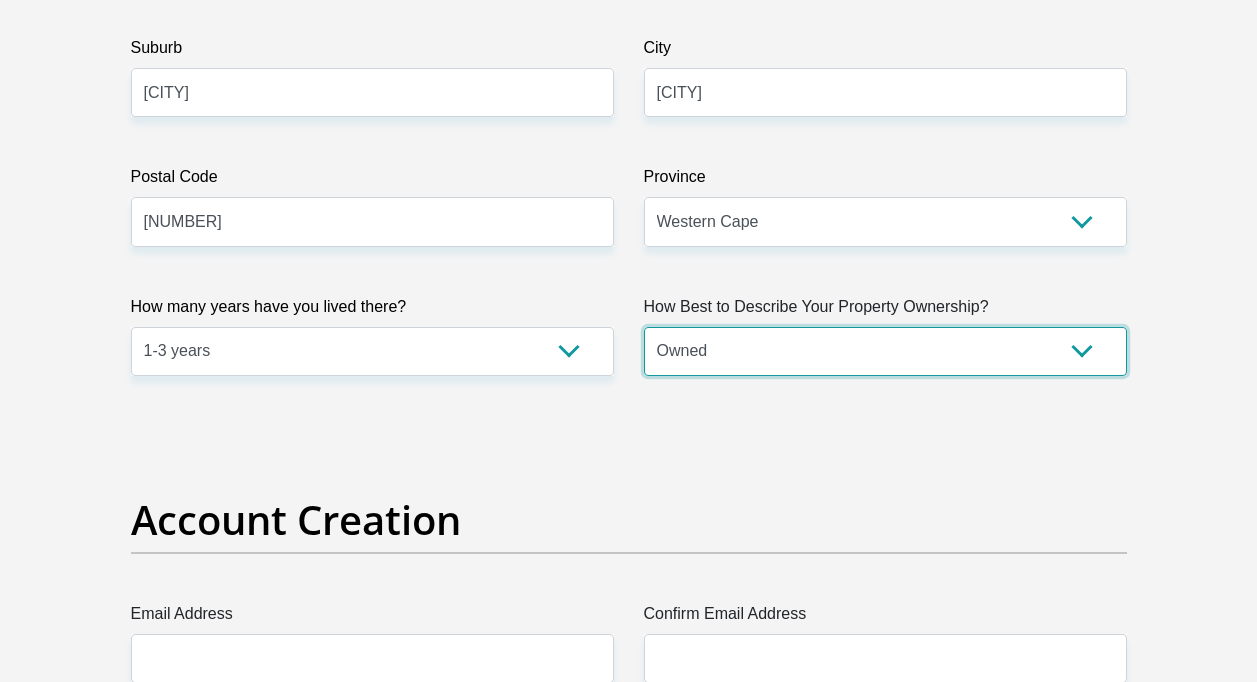 click on "Owned
Rented
Family Owned
Company Dwelling" at bounding box center (885, 351) 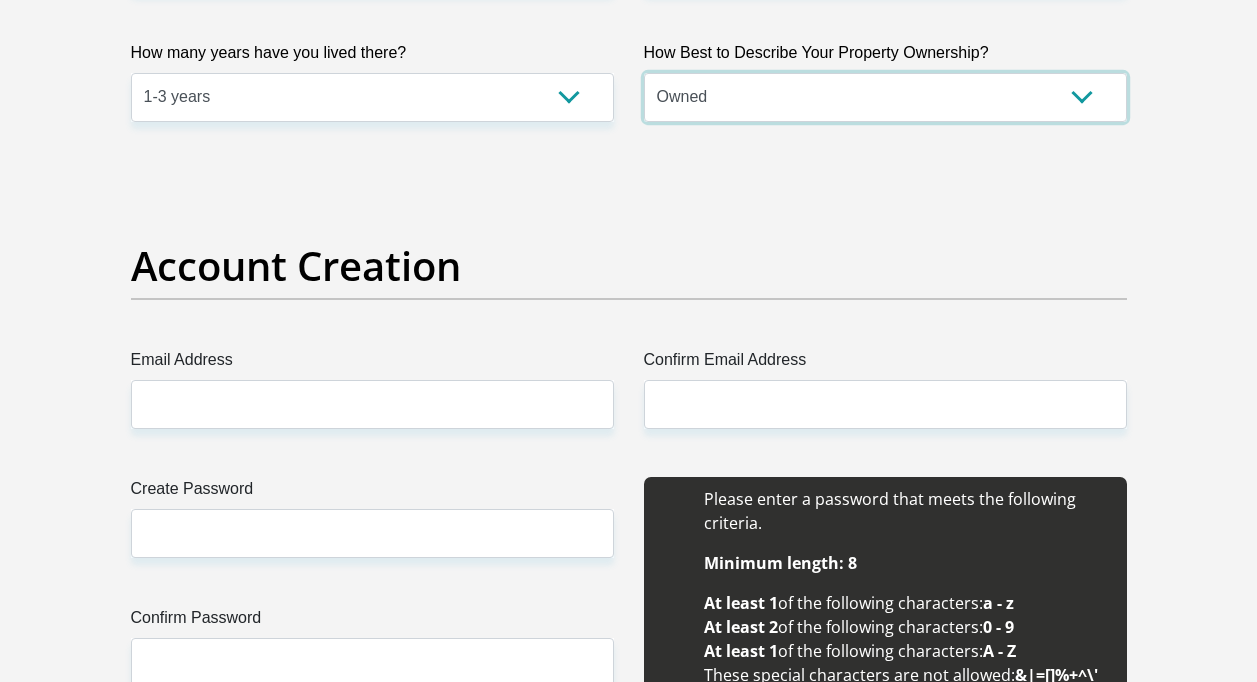 scroll, scrollTop: 1800, scrollLeft: 0, axis: vertical 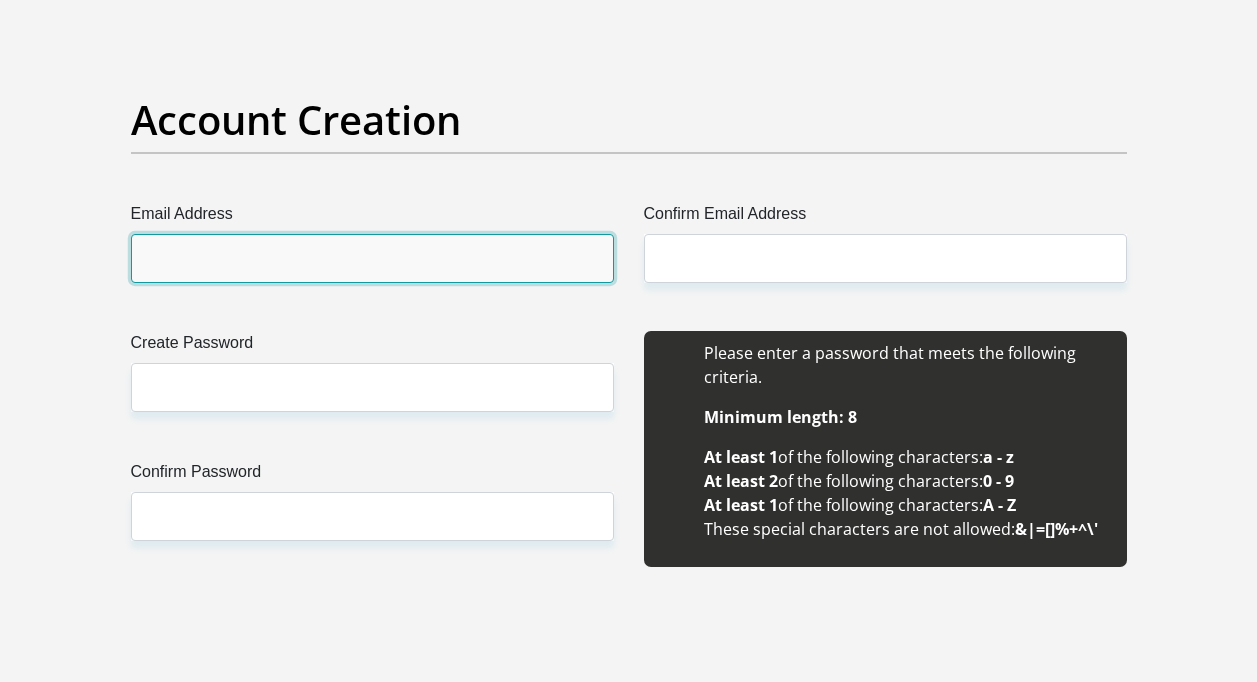 click on "Email Address" at bounding box center (372, 258) 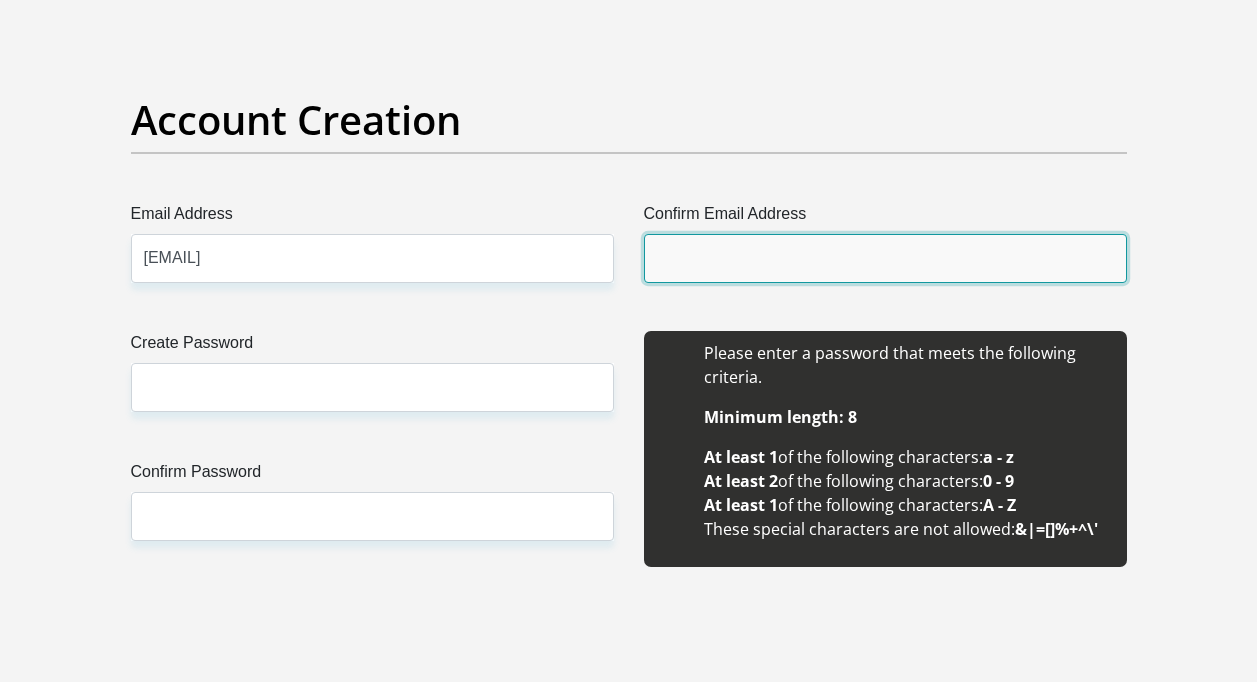 type on "[EMAIL]" 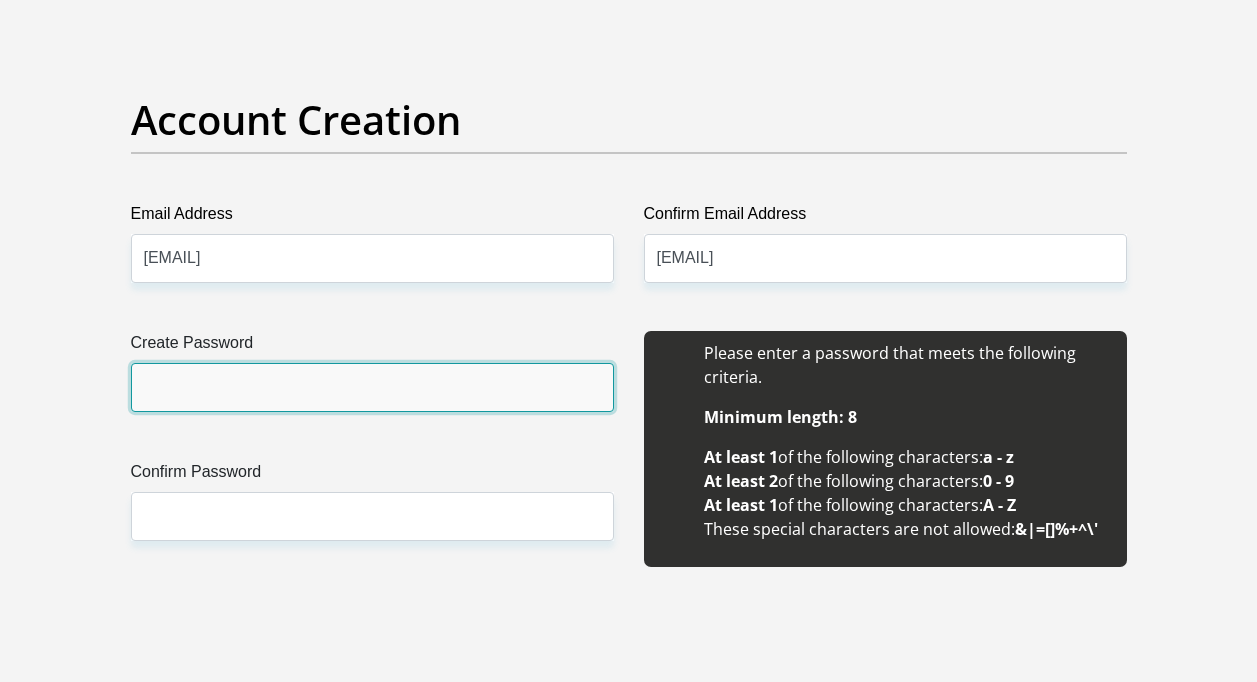 click on "Create Password" at bounding box center (372, 387) 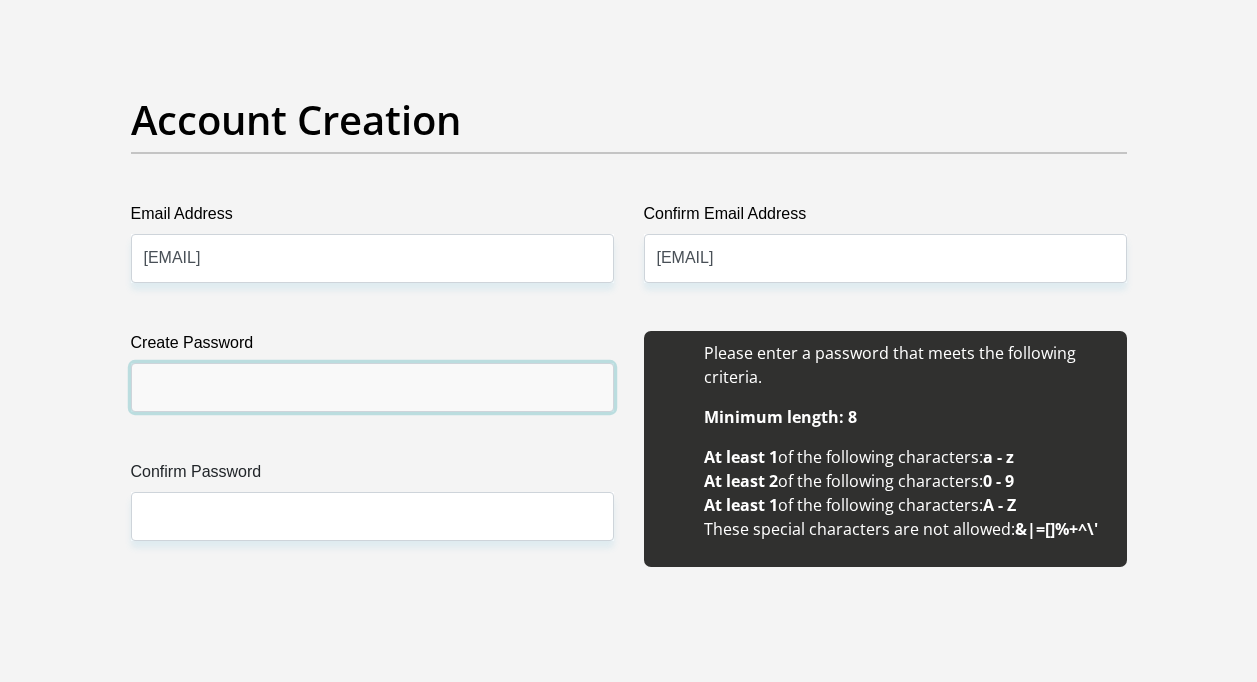 type on "Create Password
[LAST]!
Please input valid password
Confirm Password
[LAST]!" 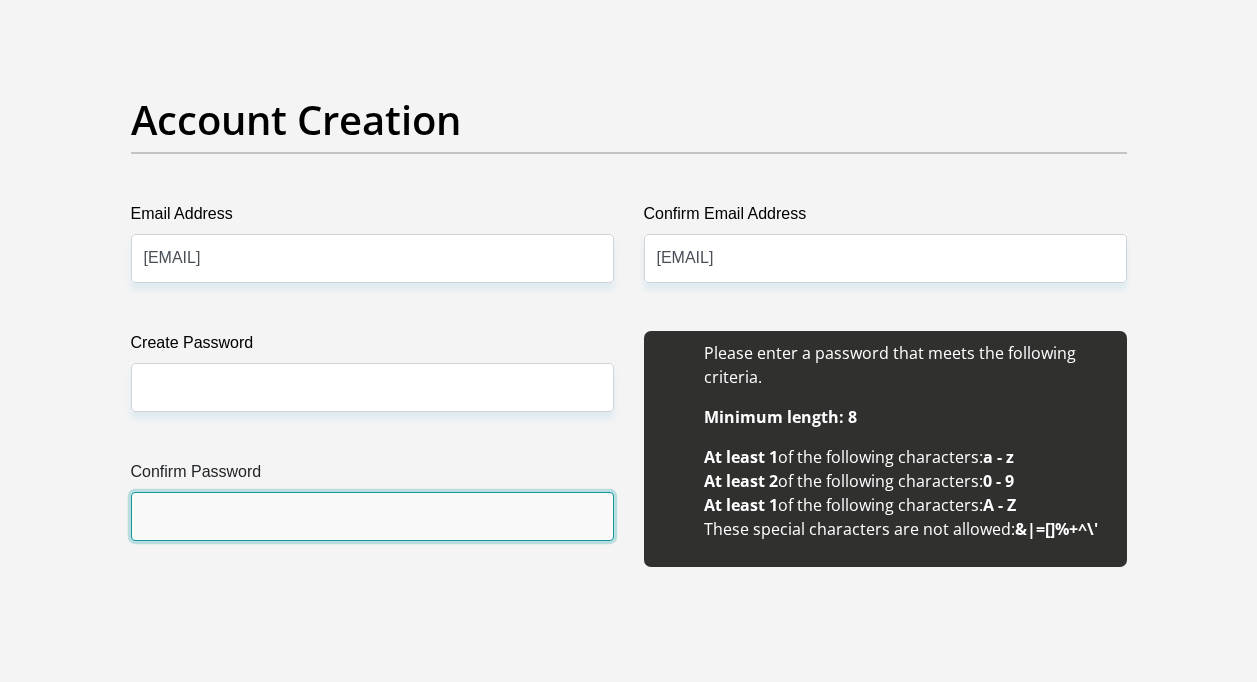 click on "Confirm Password" at bounding box center [372, 516] 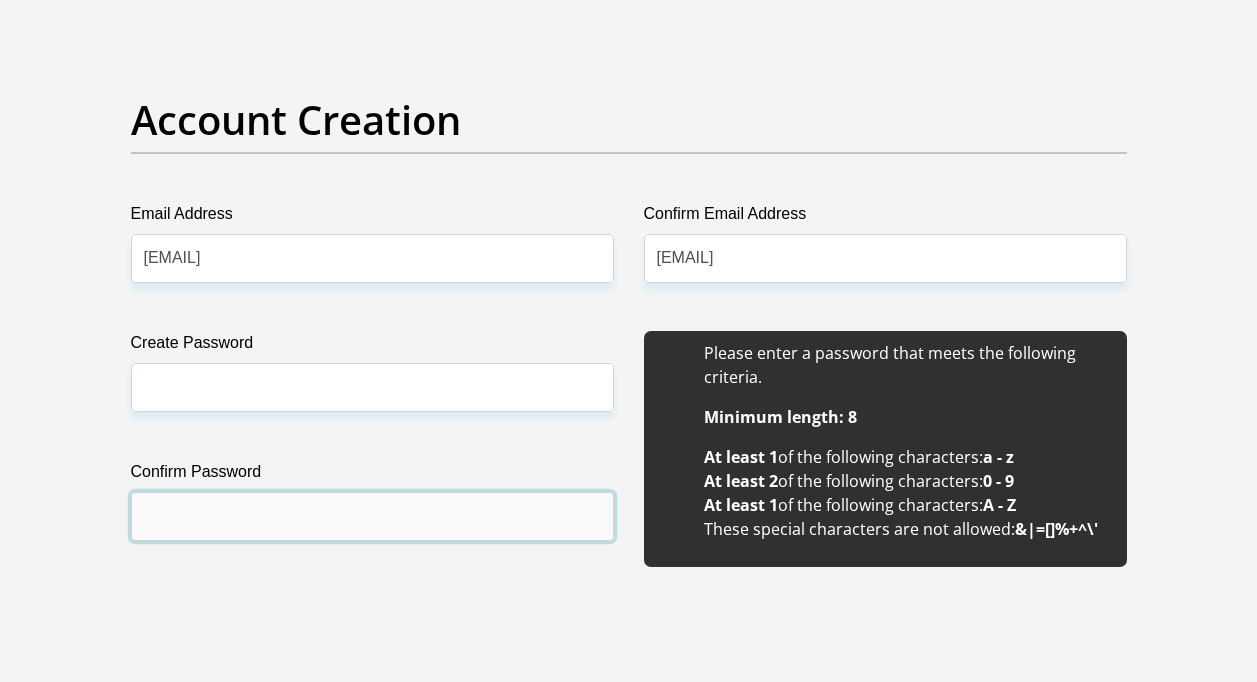 type on "Create Password
[LAST]!
Please input valid password
Confirm Password
[LAST]!" 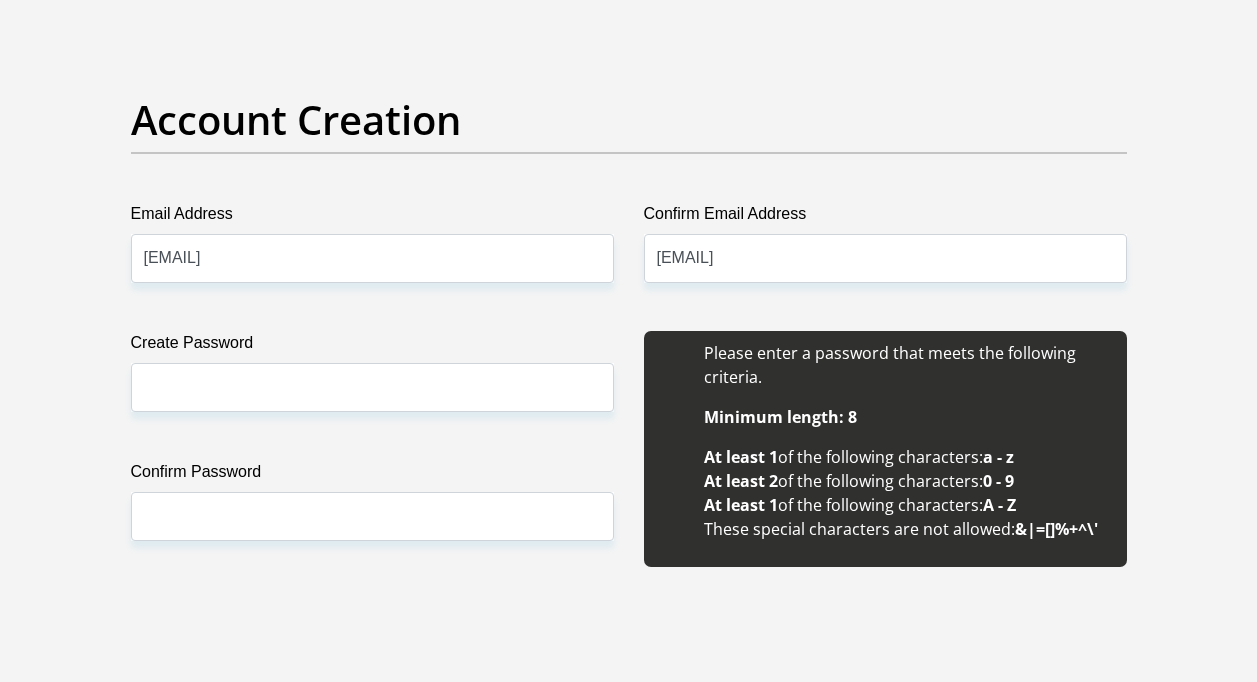 click on "Create Password
[LAST]!
Please input valid password
Confirm Password
[LAST]!" at bounding box center [372, 460] 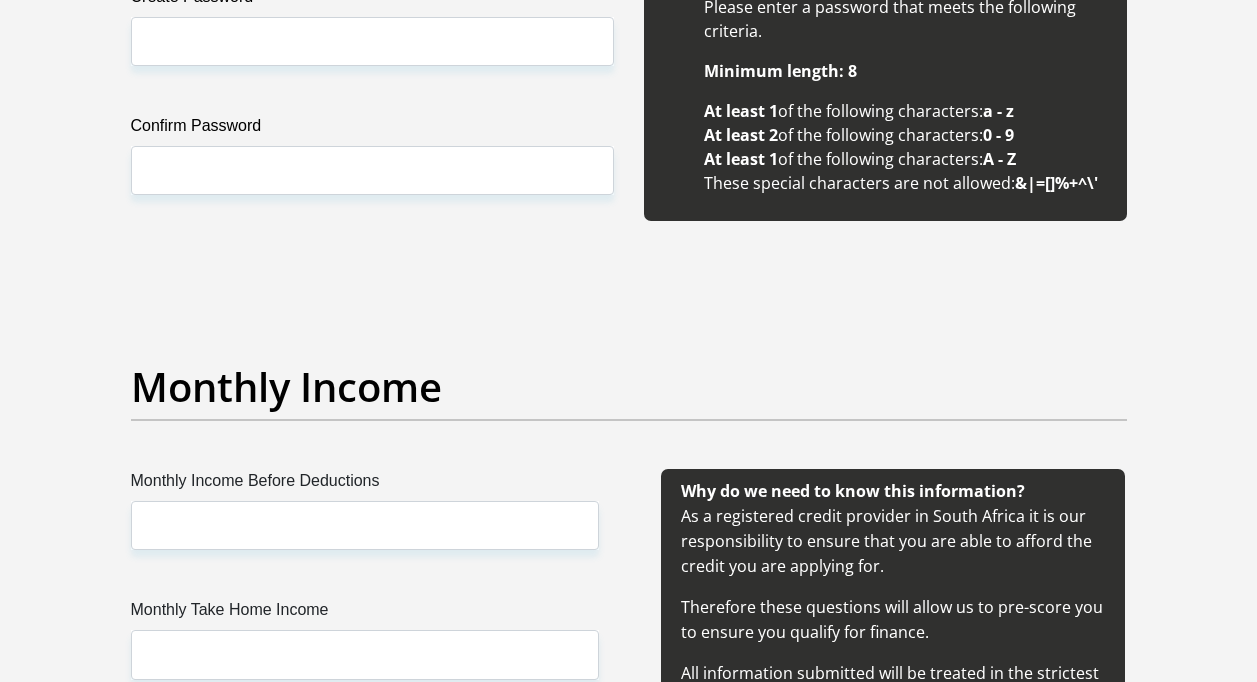 scroll, scrollTop: 2200, scrollLeft: 0, axis: vertical 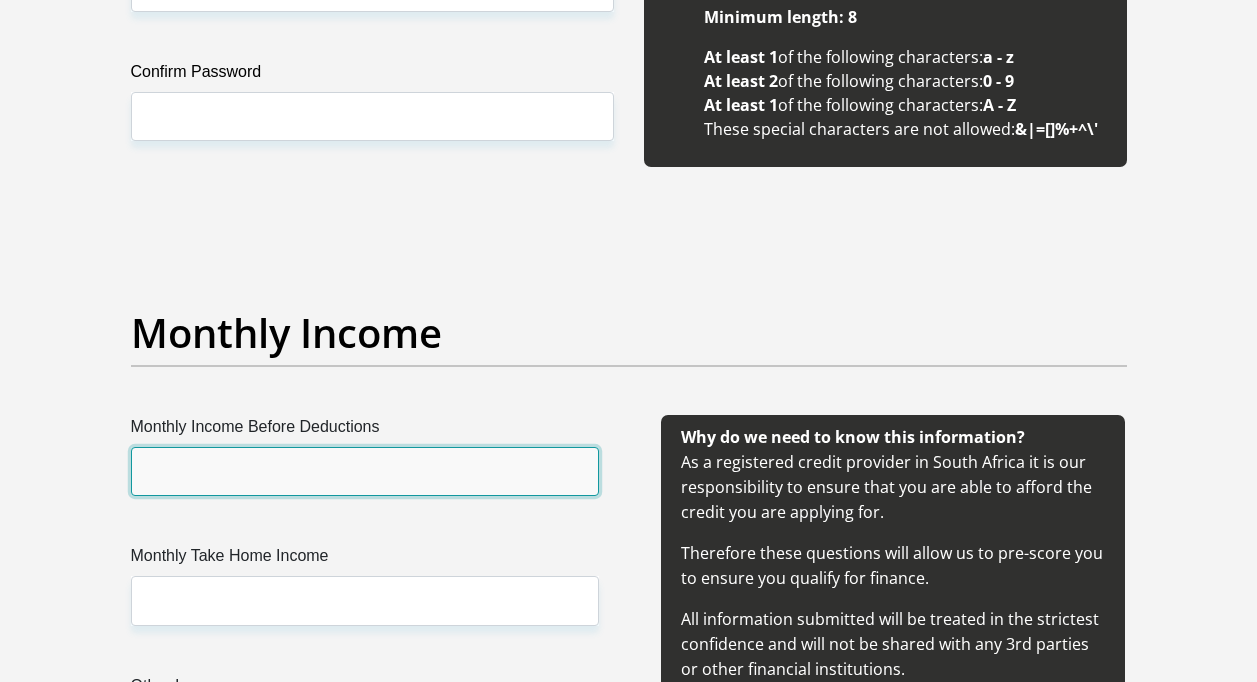 click on "Monthly Income Before Deductions" at bounding box center [365, 471] 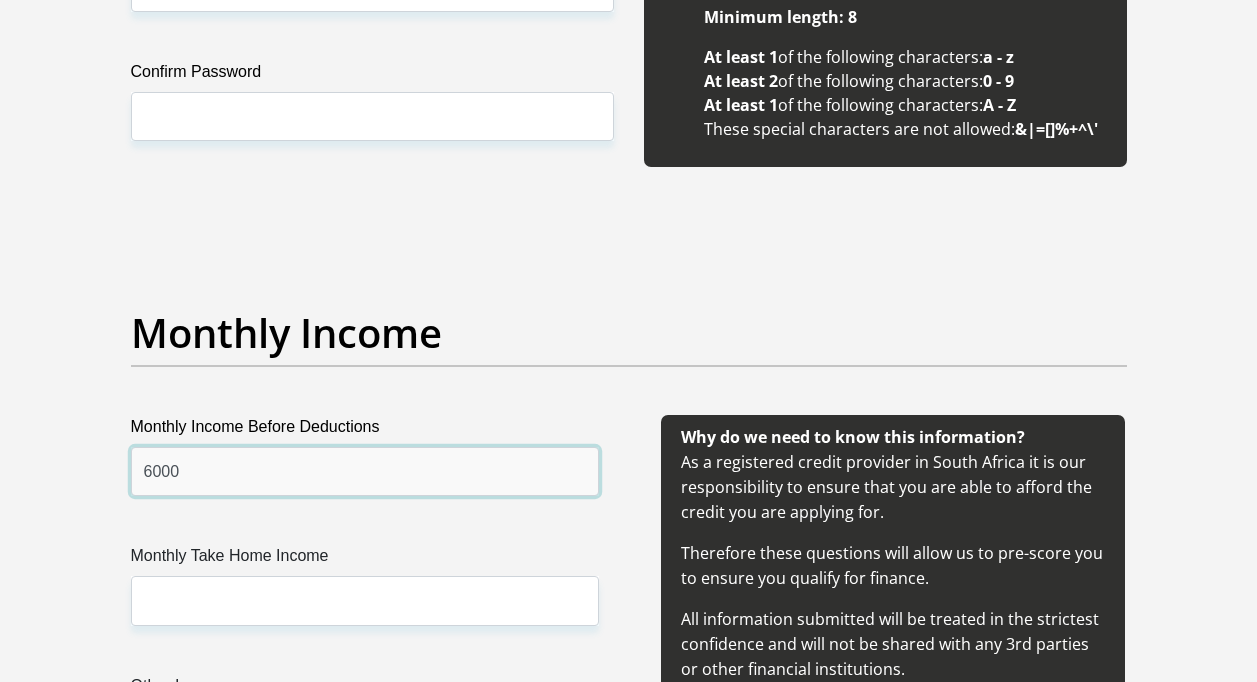 type on "6000" 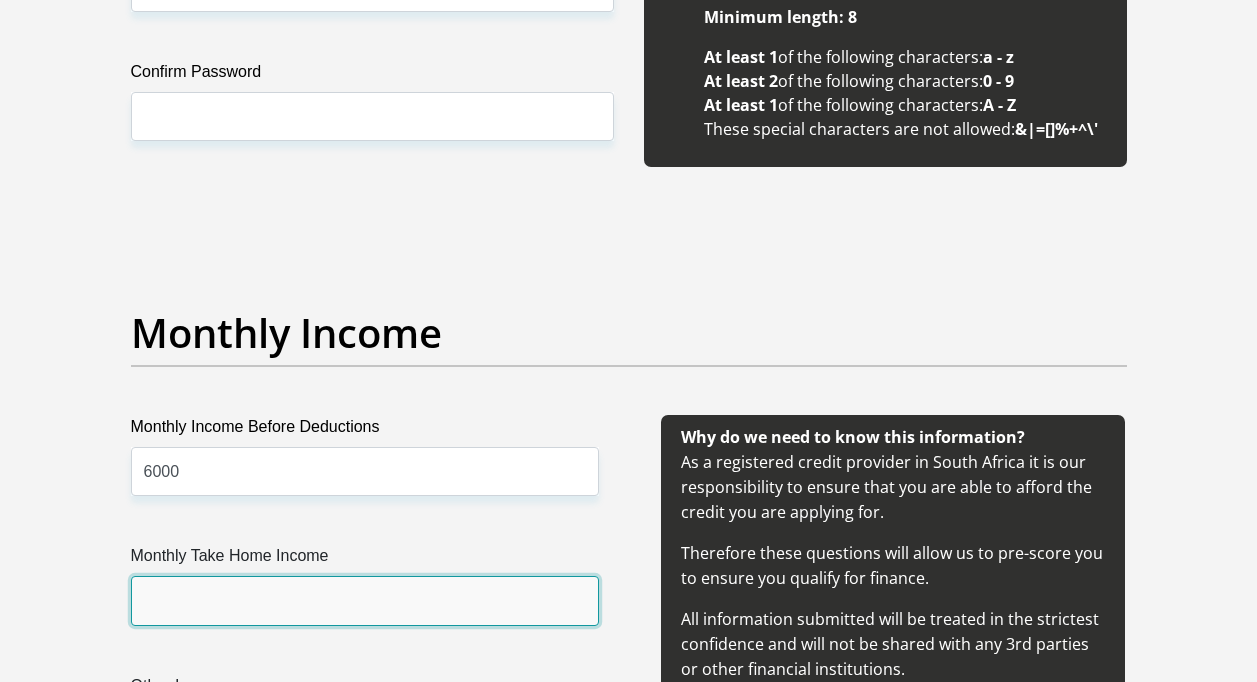 click on "Monthly Take Home Income" at bounding box center [365, 600] 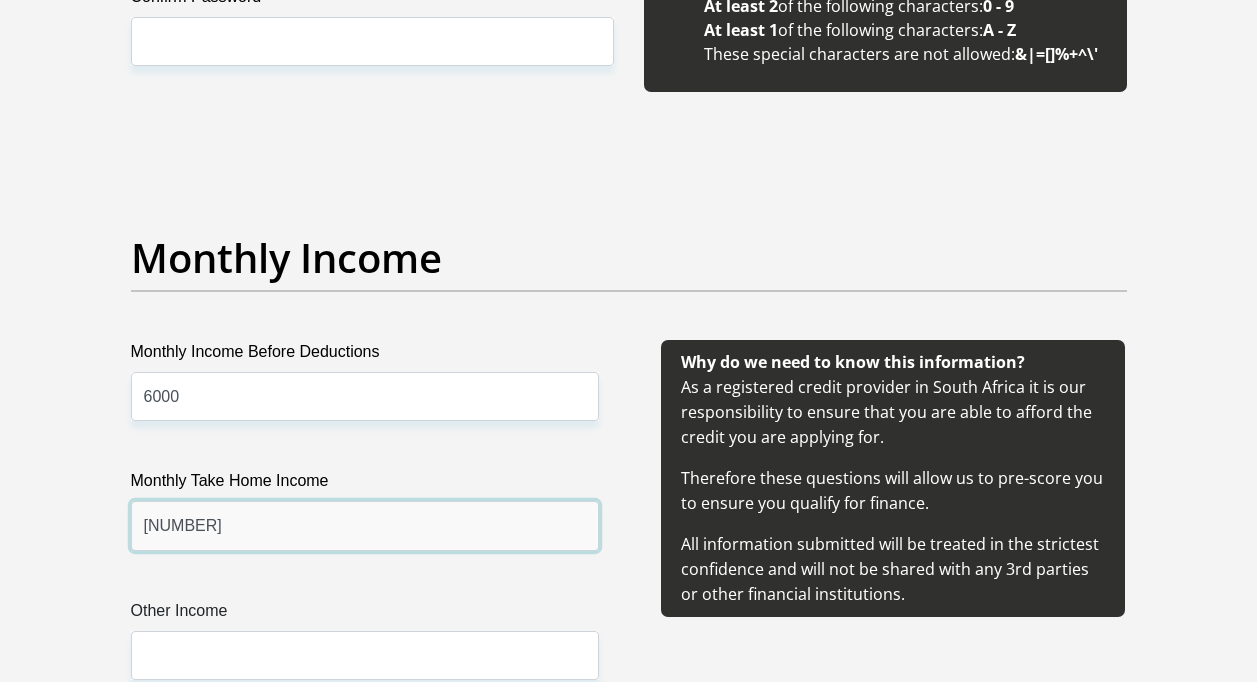 scroll, scrollTop: 2400, scrollLeft: 0, axis: vertical 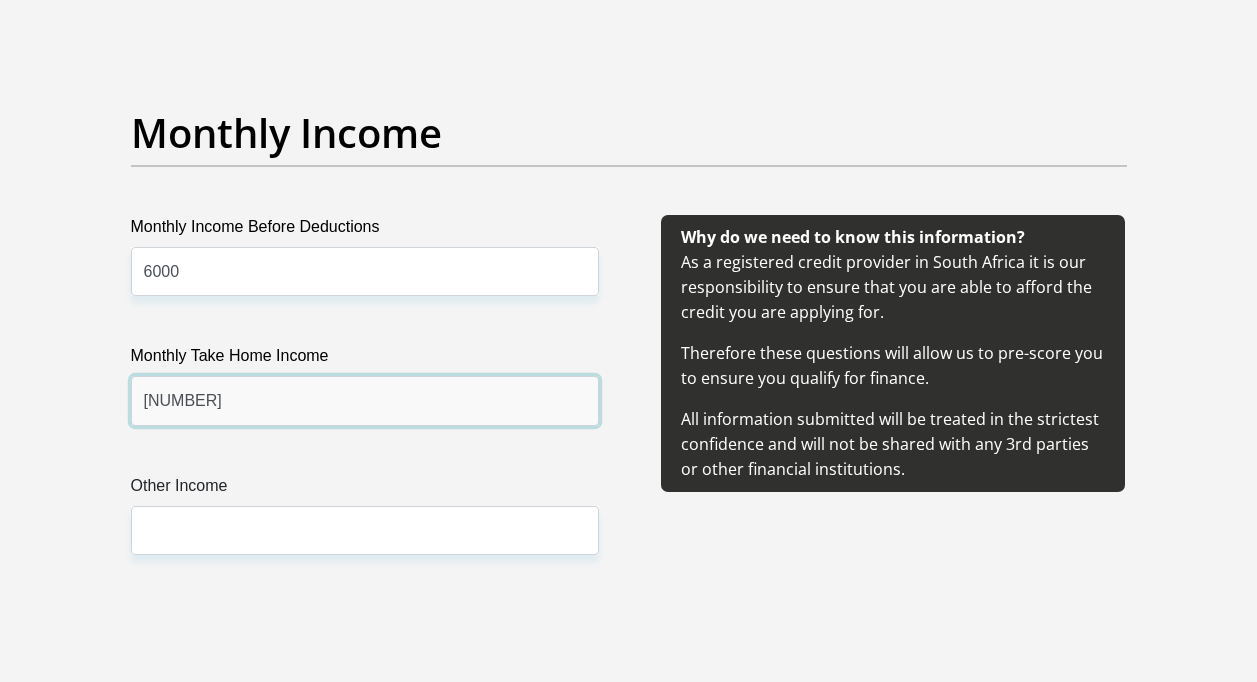 type on "[NUMBER]" 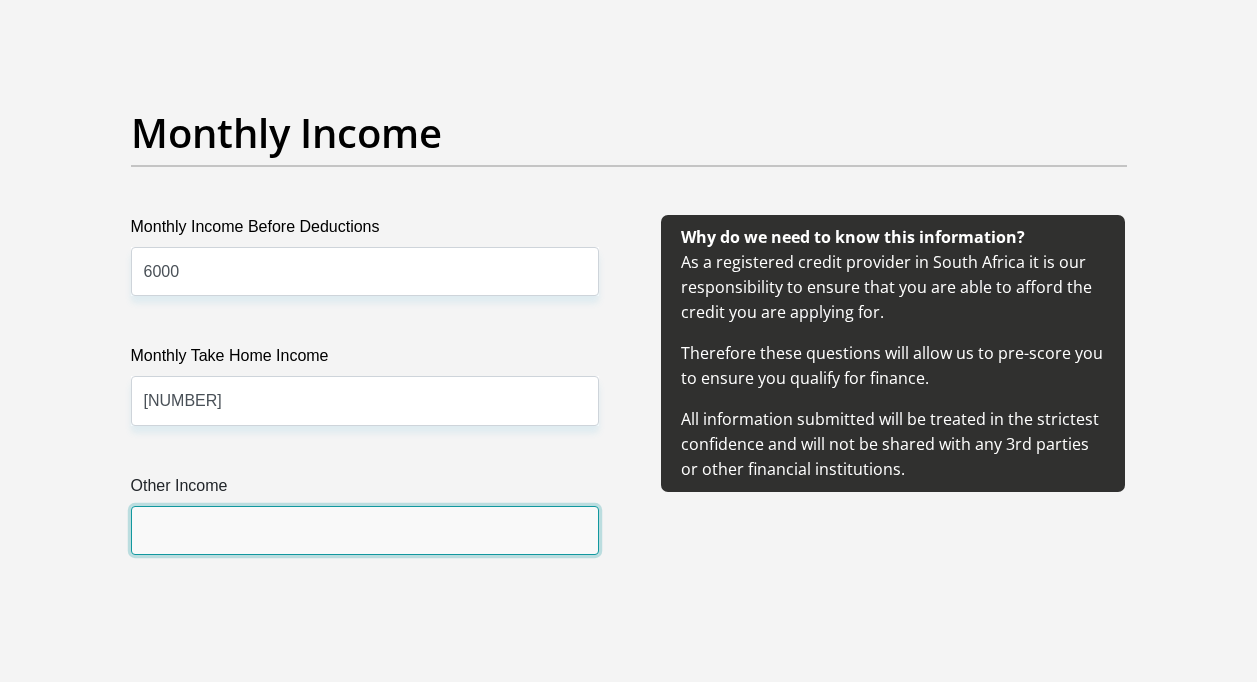 click on "Other Income" at bounding box center [365, 530] 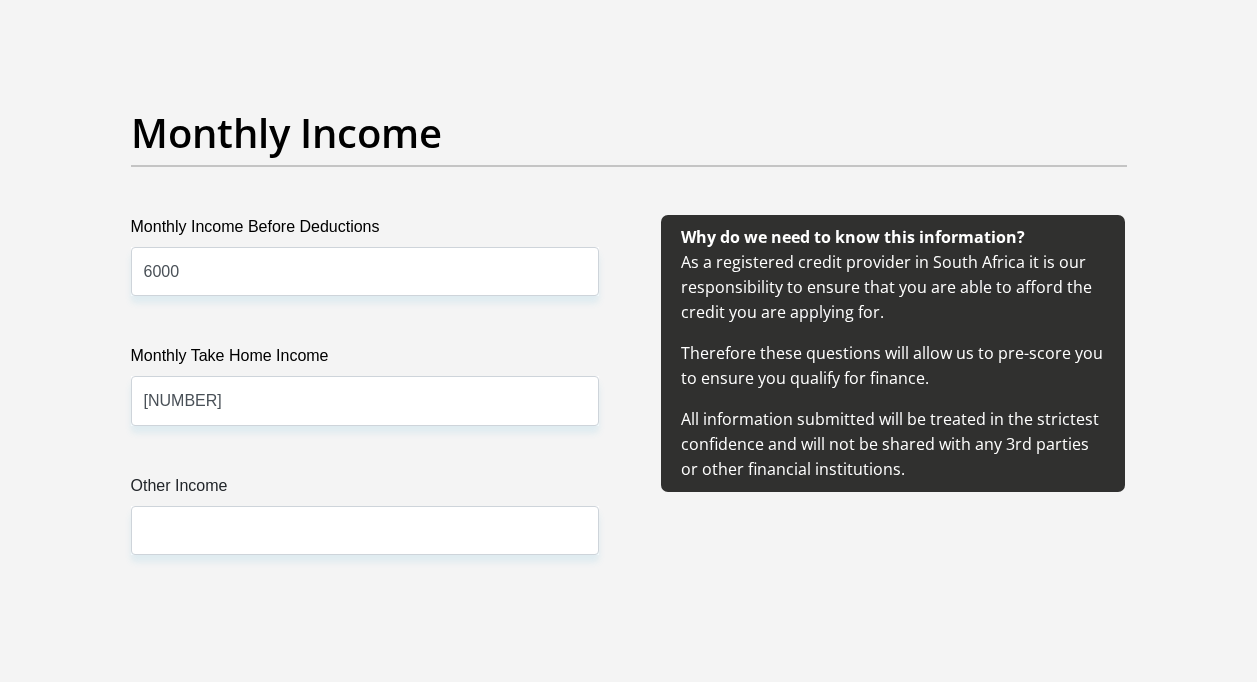 click on "Monthly Income Before Deductions
[NUMBER]
Monthly Take Home Income
[NUMBER]
Other Income" at bounding box center [365, 409] 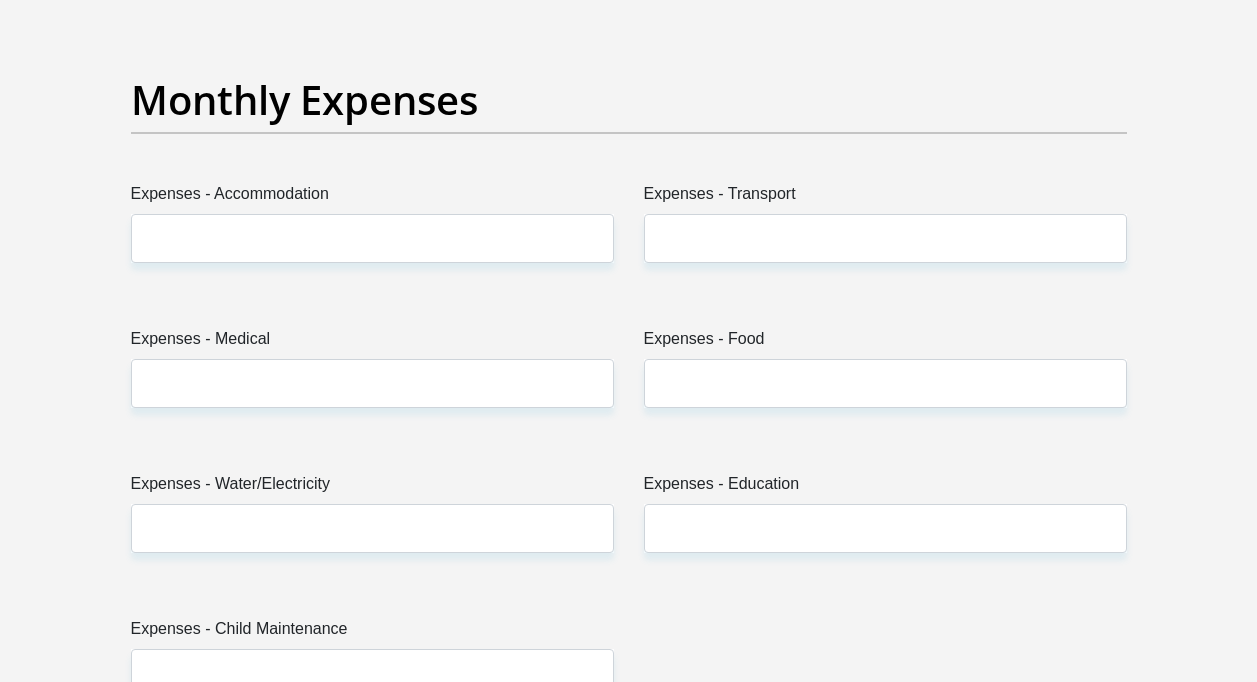 scroll, scrollTop: 3000, scrollLeft: 0, axis: vertical 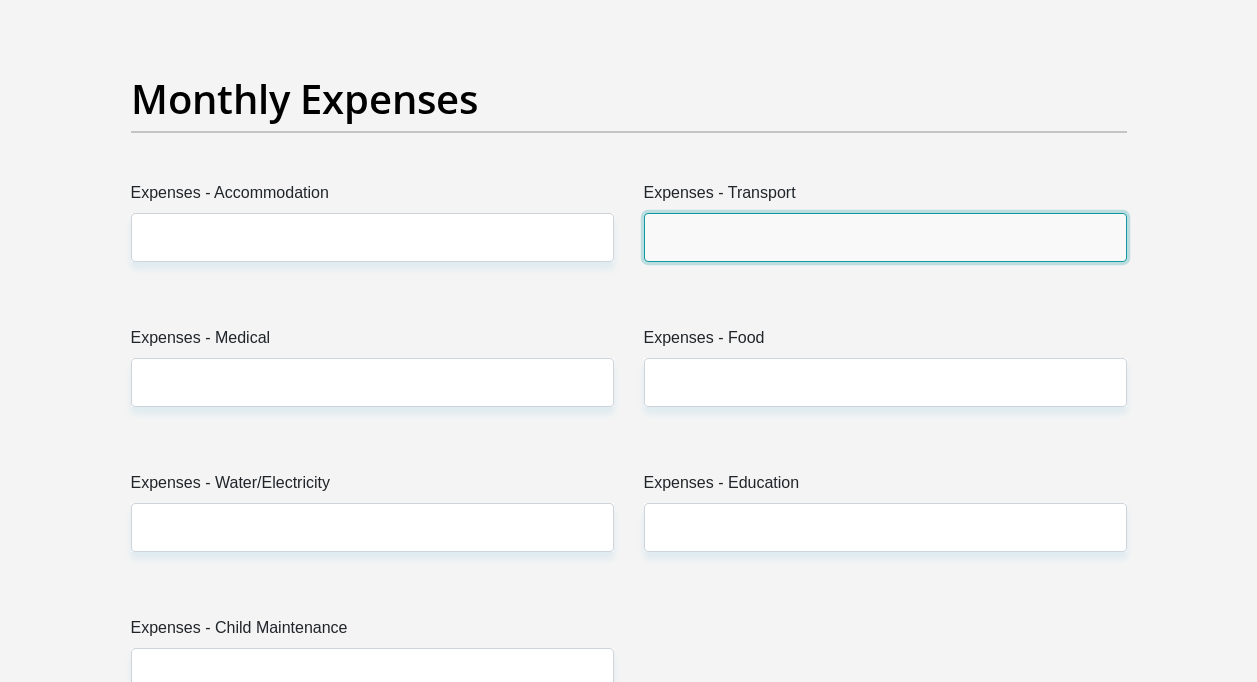 click on "Expenses - Transport" at bounding box center (885, 237) 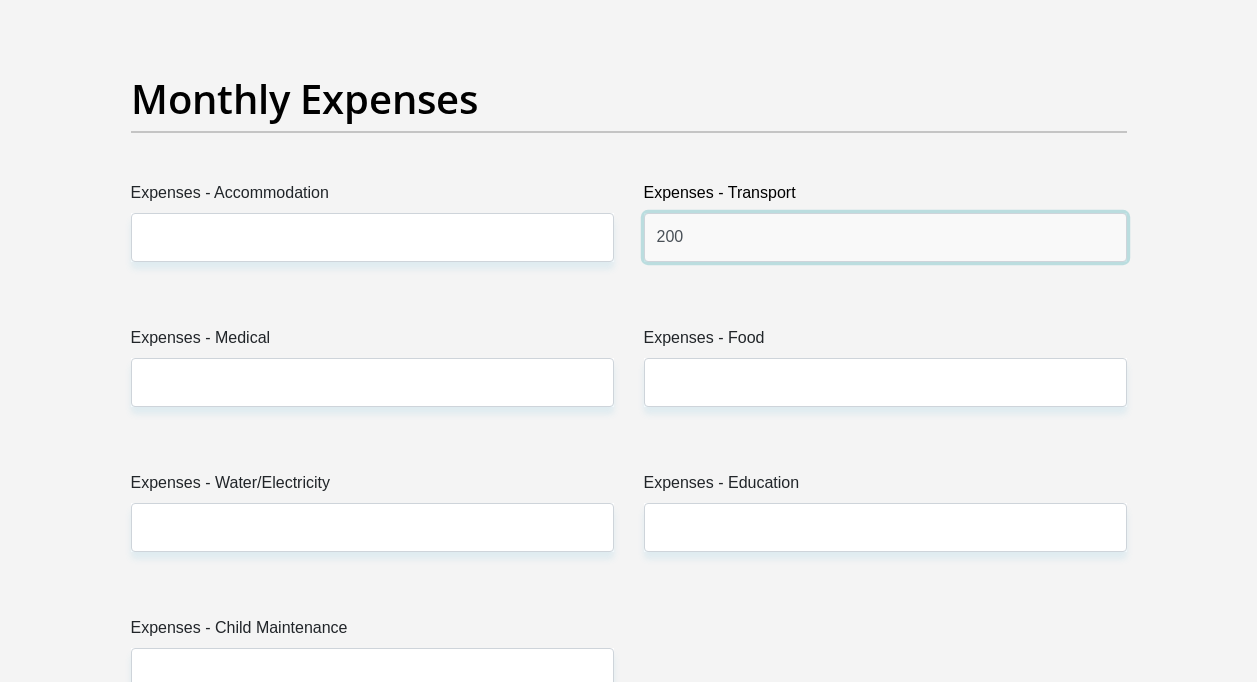 type on "200" 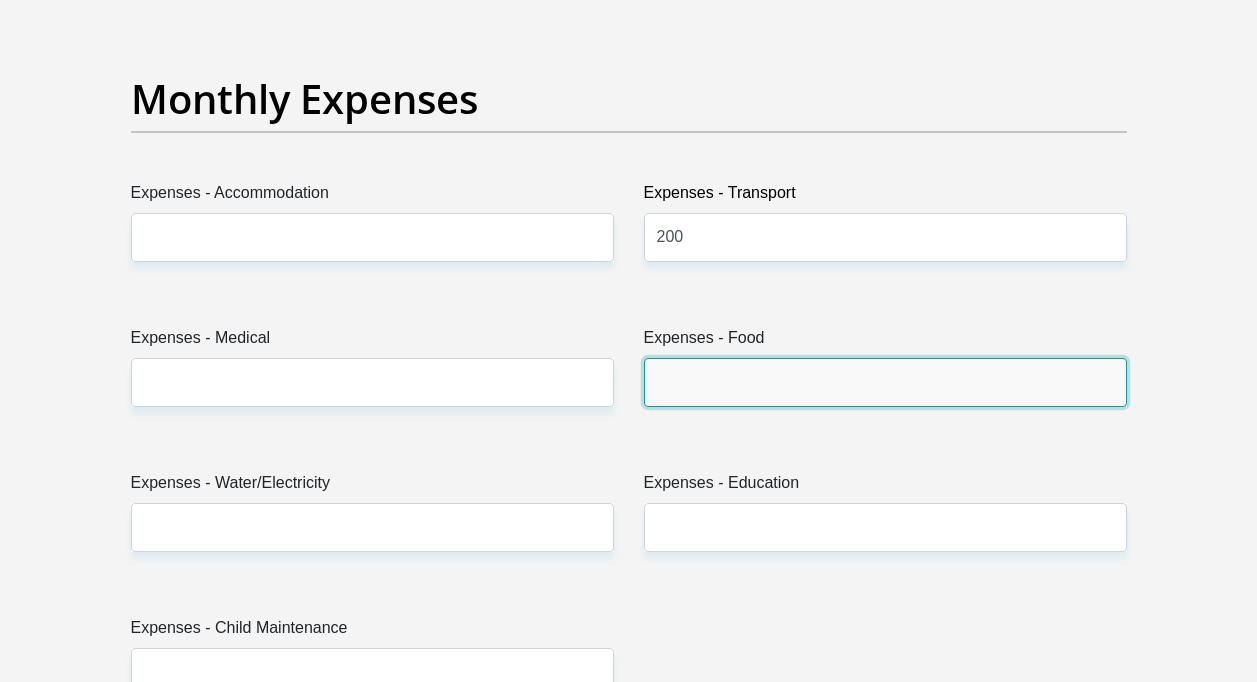 click on "Expenses - Food" at bounding box center (885, 382) 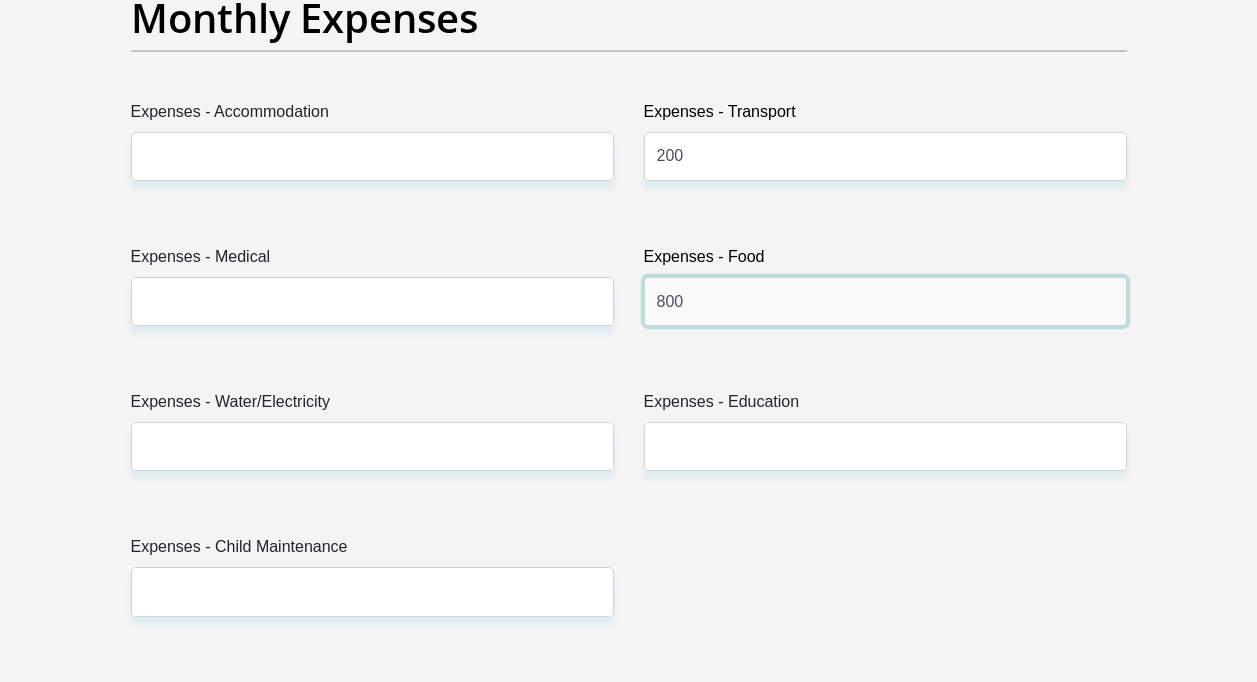 scroll, scrollTop: 3100, scrollLeft: 0, axis: vertical 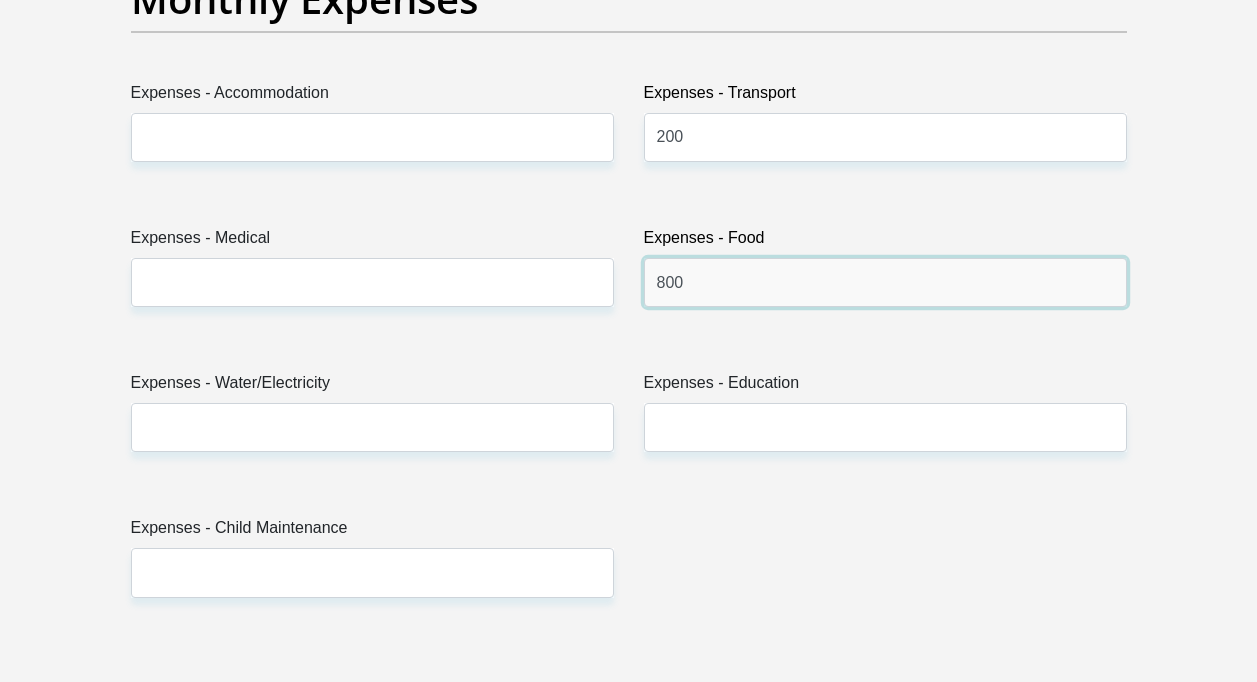 type on "800" 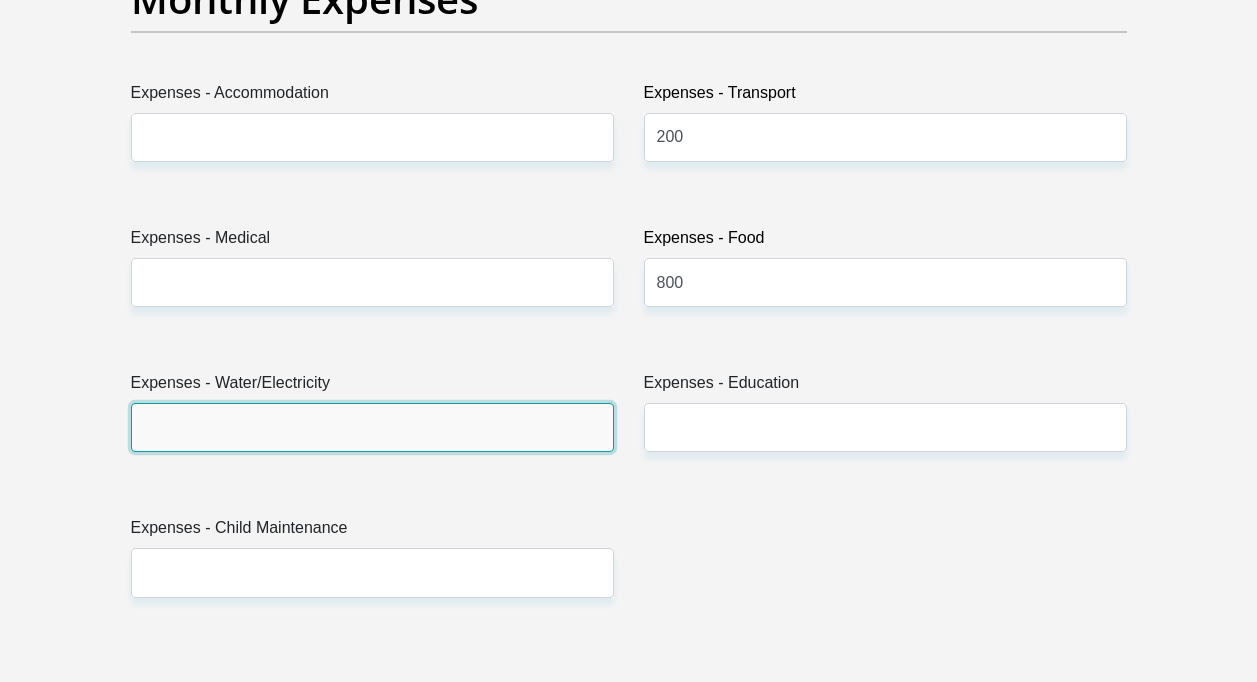 click on "Expenses - Water/Electricity" at bounding box center [372, 427] 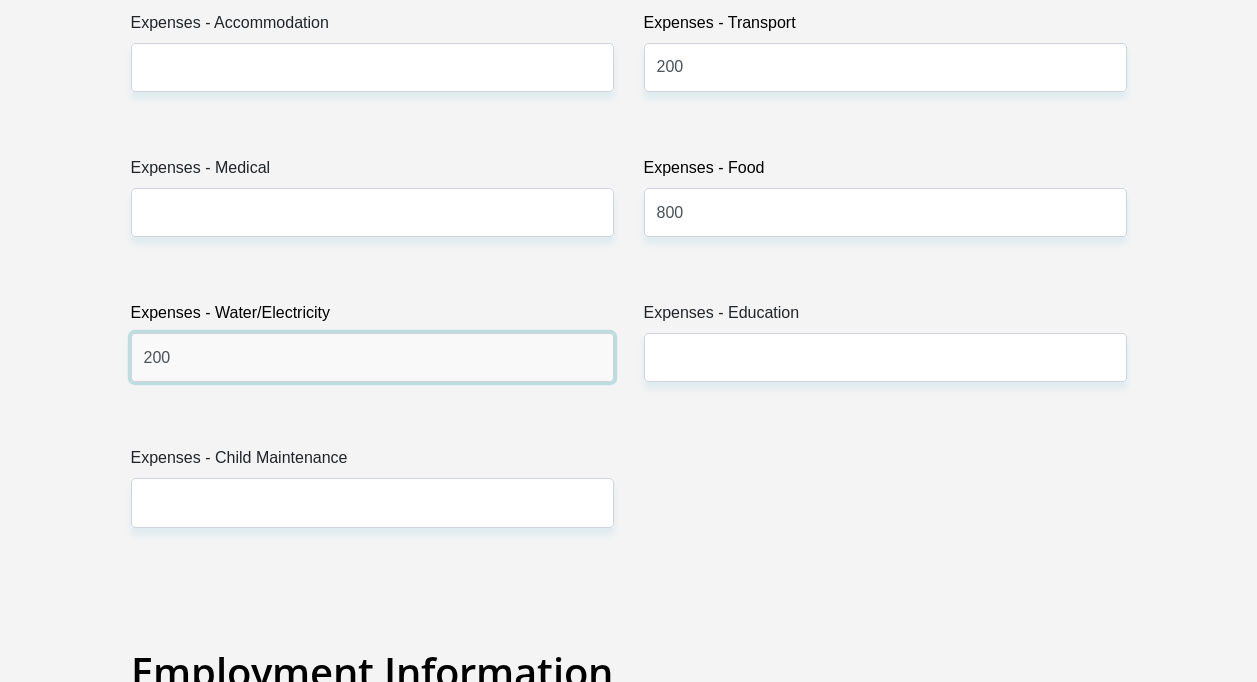 scroll, scrollTop: 3200, scrollLeft: 0, axis: vertical 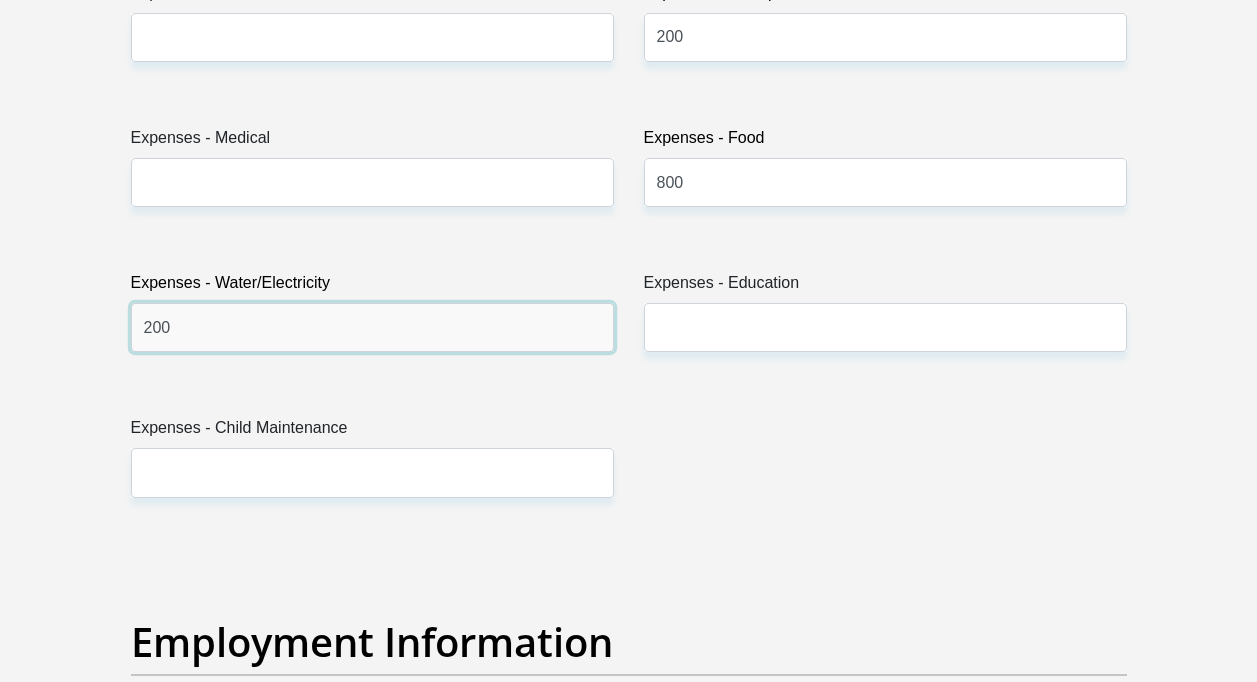 type on "200" 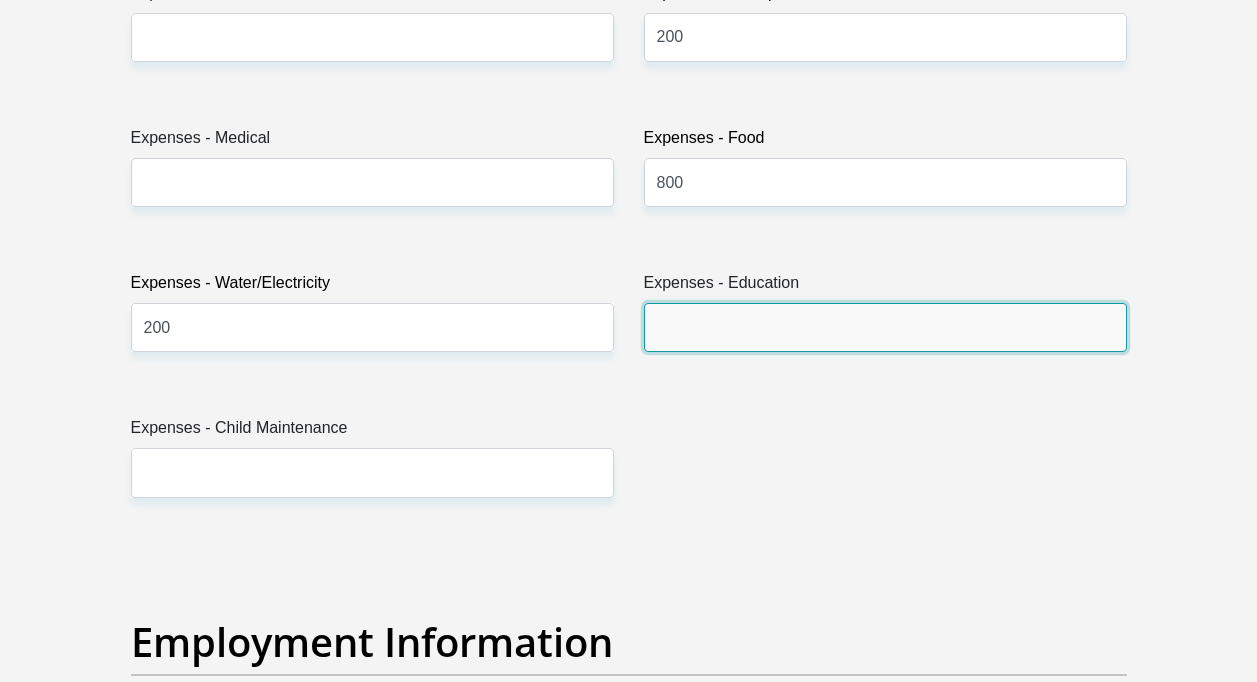 click on "Expenses - Education" at bounding box center (885, 327) 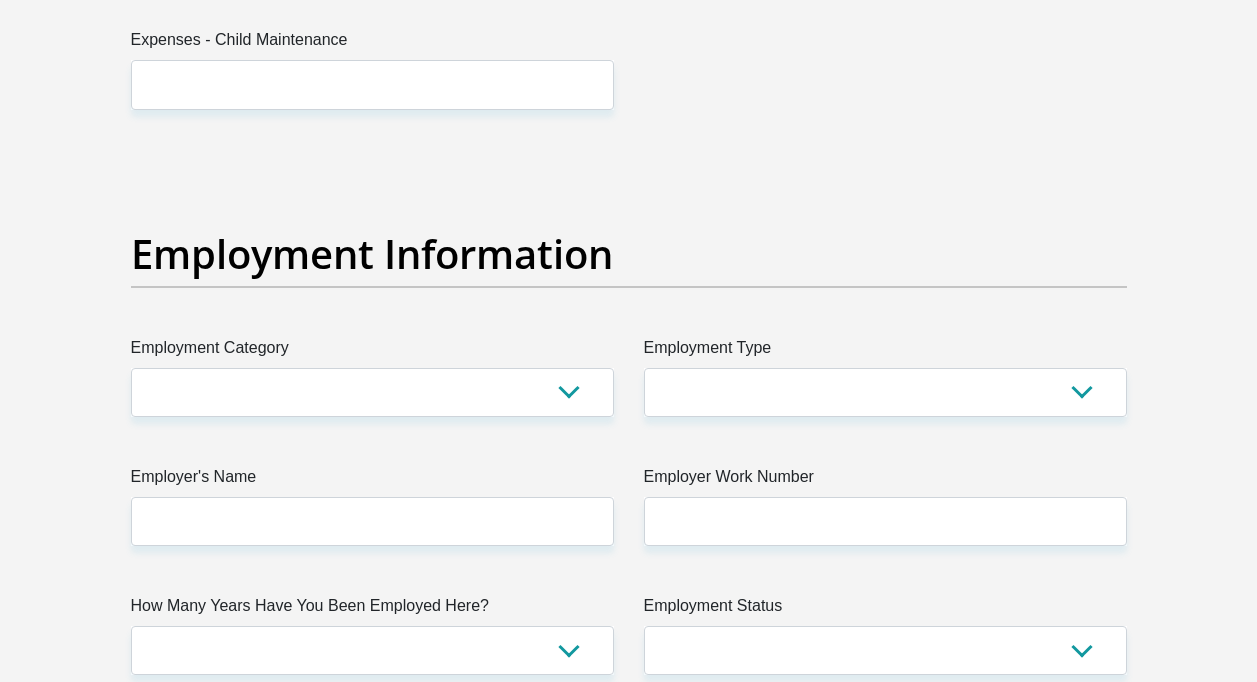 scroll, scrollTop: 3600, scrollLeft: 0, axis: vertical 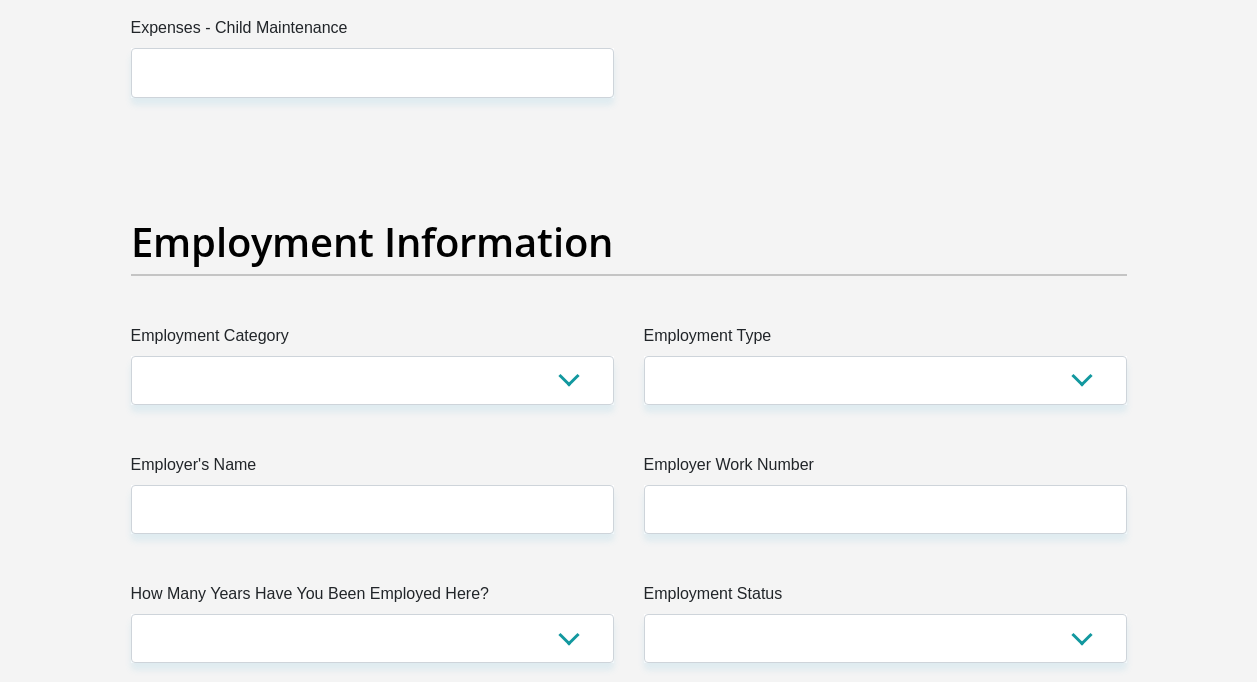 type on "400" 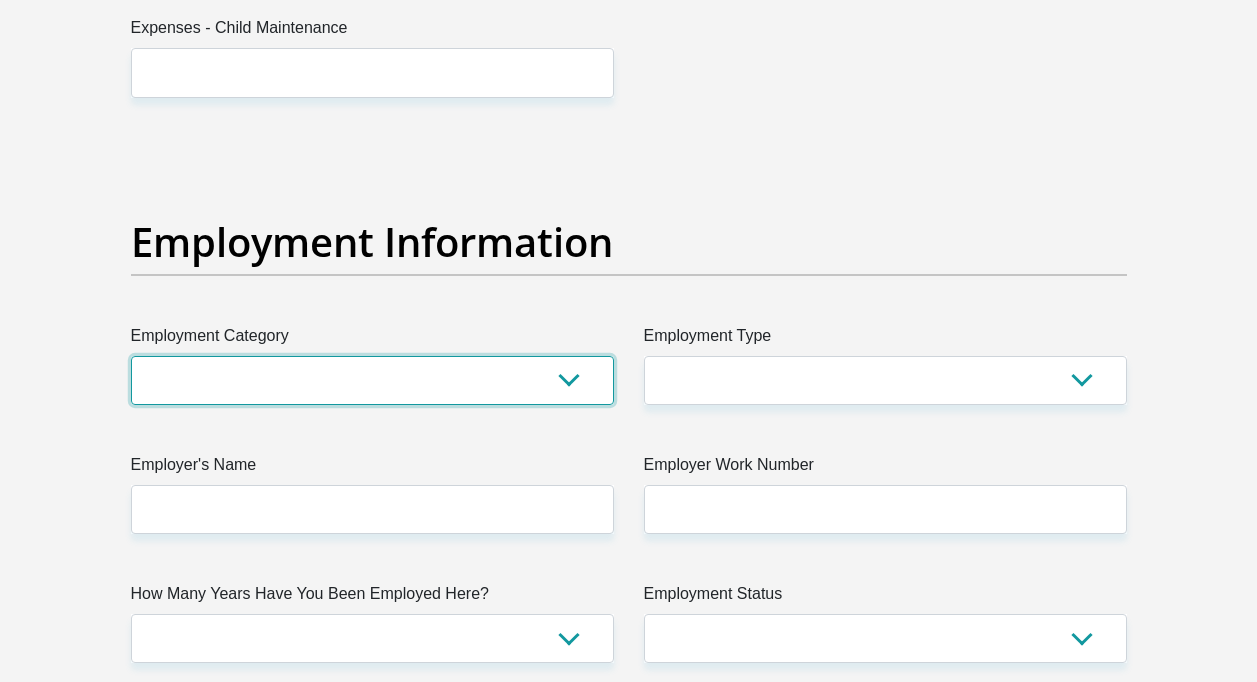 click on "AGRICULTURE
ALCOHOL & TOBACCO
CONSTRUCTION MATERIALS
METALLURGY
EQUIPMENT FOR RENEWABLE ENERGY
SPECIALIZED CONTRACTORS
CAR
GAMING (INCL. INTERNET
OTHER WHOLESALE
UNLICENSED PHARMACEUTICALS
CURRENCY EXCHANGE HOUSES
OTHER FINANCIAL INSTITUTIONS & INSURANCE
REAL ESTATE AGENTS
OIL & GAS
OTHER MATERIALS (E.G. IRON ORE)
PRECIOUS STONES & PRECIOUS METALS
POLITICAL ORGANIZATIONS
RELIGIOUS ORGANIZATIONS(NOT SECTS)
ACTI. HAVING BUSINESS DEAL WITH PUBLIC ADMINISTRATION
LAUNDROMATS" at bounding box center [372, 380] 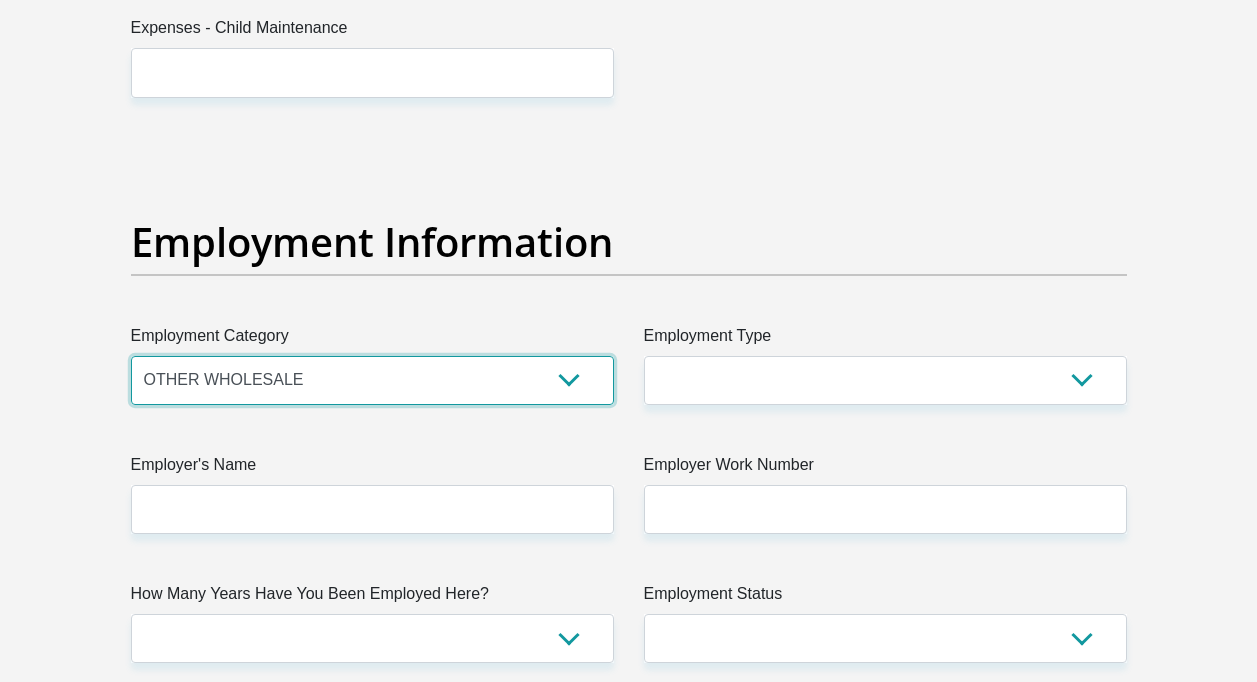 click on "AGRICULTURE
ALCOHOL & TOBACCO
CONSTRUCTION MATERIALS
METALLURGY
EQUIPMENT FOR RENEWABLE ENERGY
SPECIALIZED CONTRACTORS
CAR
GAMING (INCL. INTERNET
OTHER WHOLESALE
UNLICENSED PHARMACEUTICALS
CURRENCY EXCHANGE HOUSES
OTHER FINANCIAL INSTITUTIONS & INSURANCE
REAL ESTATE AGENTS
OIL & GAS
OTHER MATERIALS (E.G. IRON ORE)
PRECIOUS STONES & PRECIOUS METALS
POLITICAL ORGANIZATIONS
RELIGIOUS ORGANIZATIONS(NOT SECTS)
ACTI. HAVING BUSINESS DEAL WITH PUBLIC ADMINISTRATION
LAUNDROMATS" at bounding box center (372, 380) 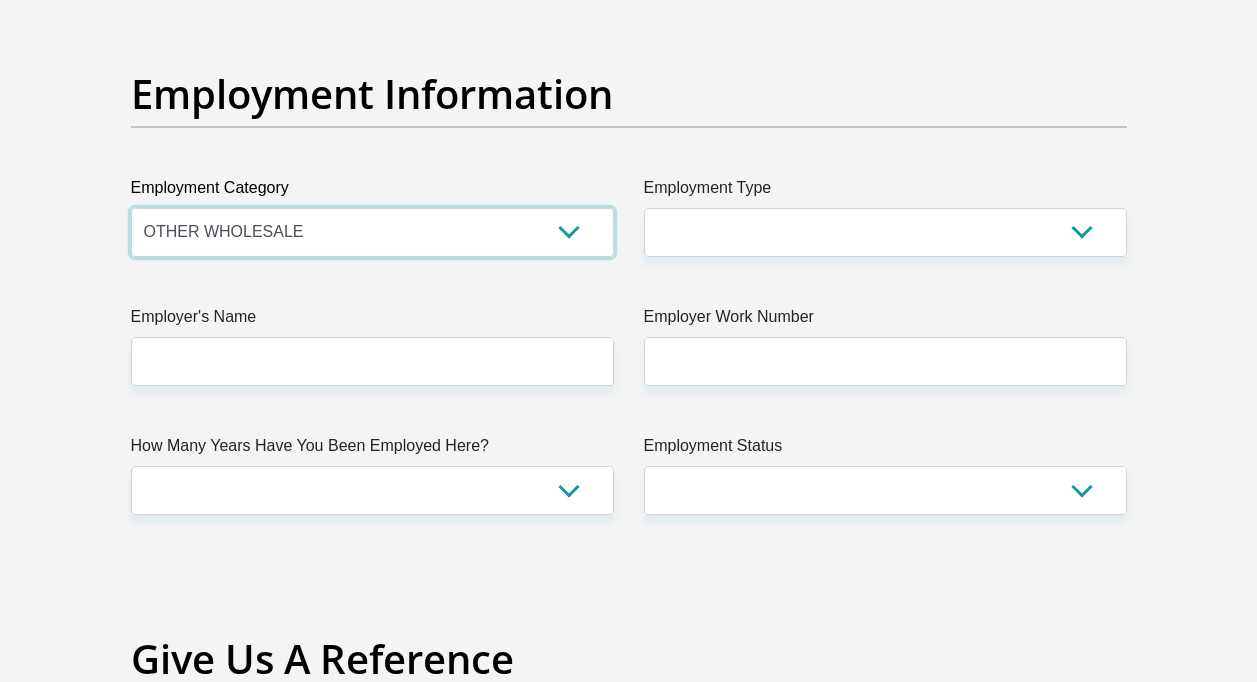 scroll, scrollTop: 3800, scrollLeft: 0, axis: vertical 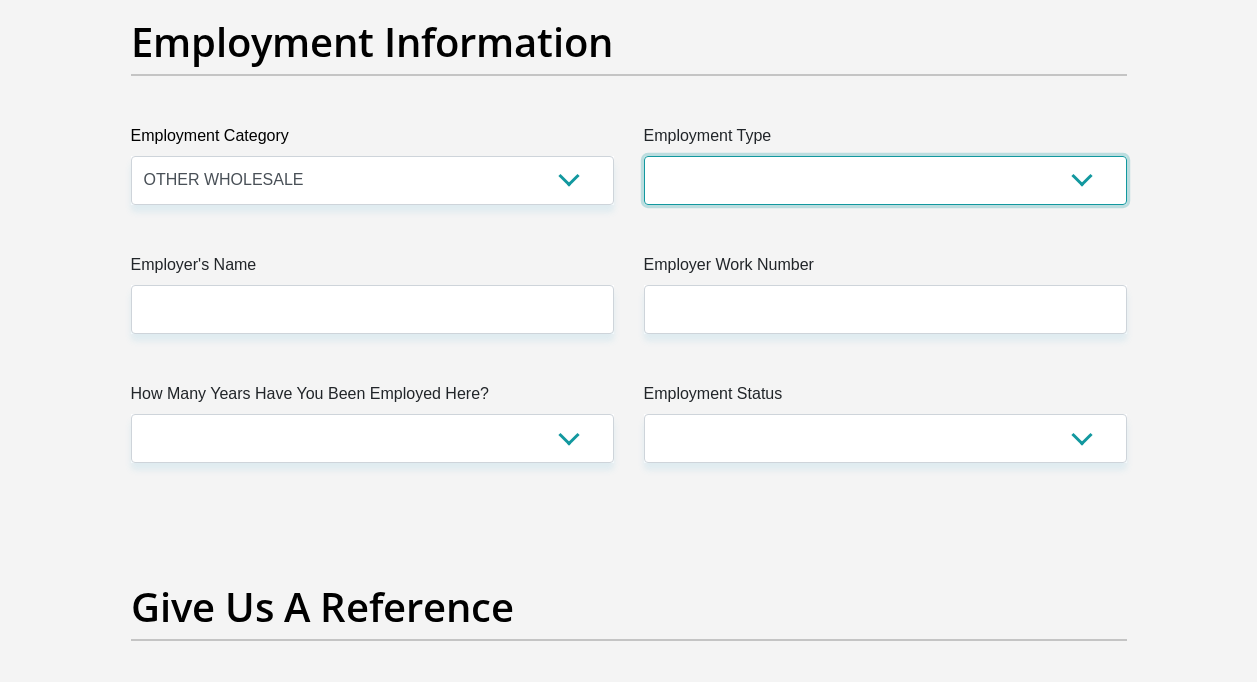 click on "College/Lecturer
Craft Seller
Creative
Driver
Executive
Farmer
Forces - Non Commissioned
Forces - Officer
Hawker
Housewife
Labourer
Licenced Professional
Manager
Miner
Non Licenced Professional
Office Staff/Clerk
Outside Worker
Pensioner
Permanent Teacher
Production/Manufacturing
Sales
Self-Employed
Semi-Professional Worker
Service Industry  Social Worker  Student" at bounding box center [885, 180] 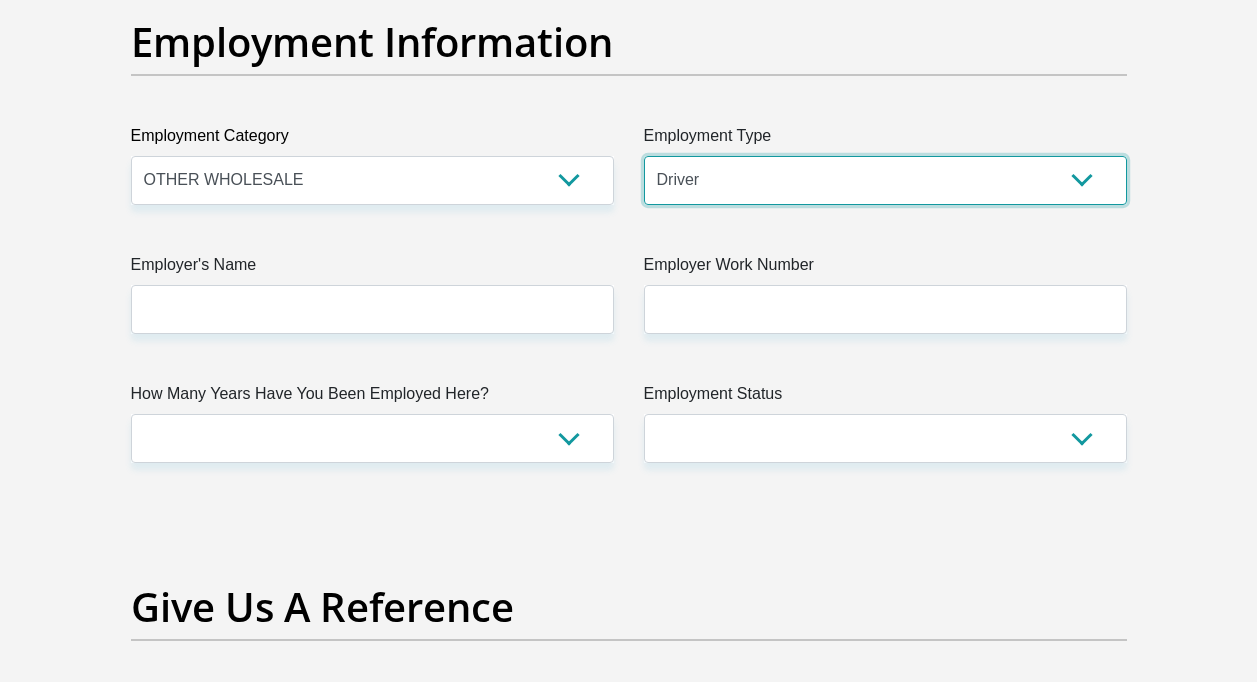 click on "College/Lecturer
Craft Seller
Creative
Driver
Executive
Farmer
Forces - Non Commissioned
Forces - Officer
Hawker
Housewife
Labourer
Licenced Professional
Manager
Miner
Non Licenced Professional
Office Staff/Clerk
Outside Worker
Pensioner
Permanent Teacher
Production/Manufacturing
Sales
Self-Employed
Semi-Professional Worker
Service Industry  Social Worker  Student" at bounding box center (885, 180) 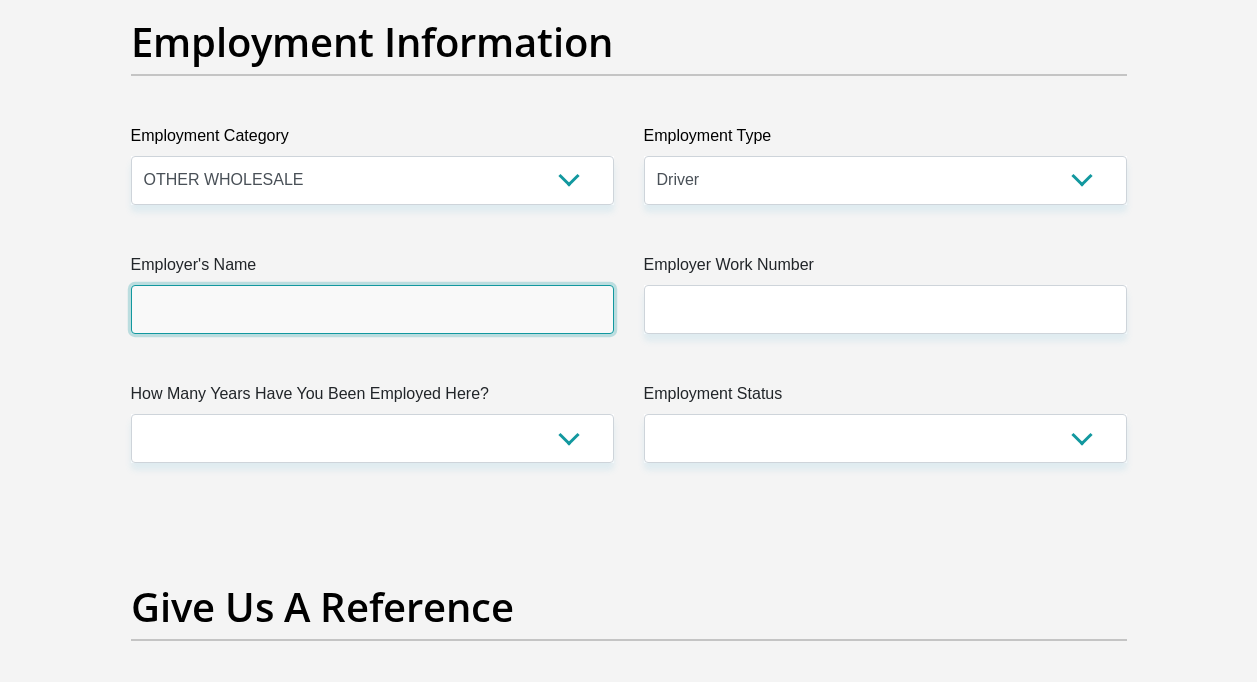 click on "Employer's Name" at bounding box center (372, 309) 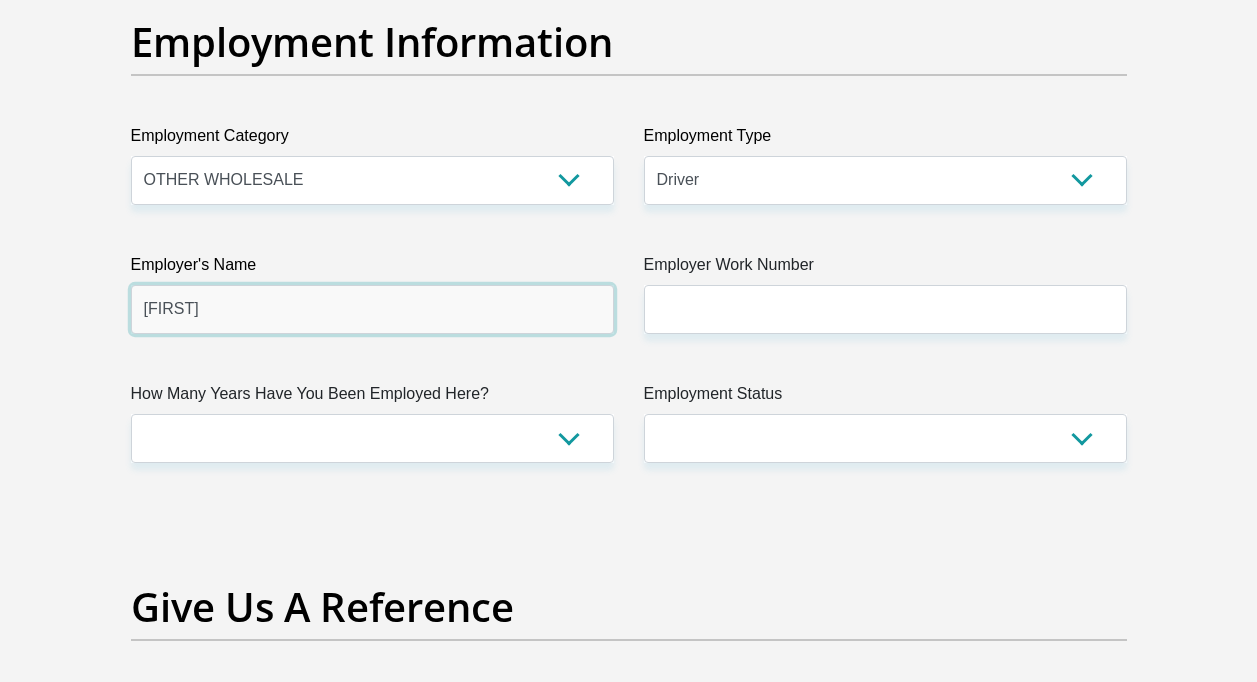 type on "[FIRST]" 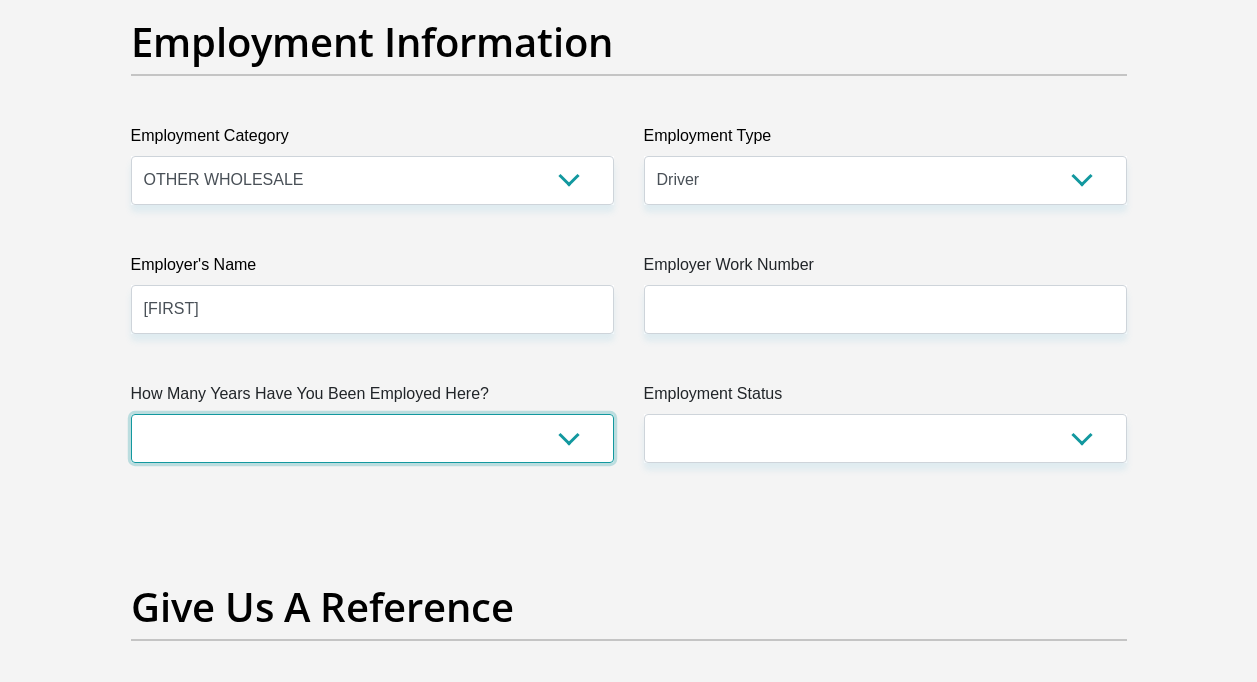 click on "less than 1 year
1-3 years
3-5 years
5+ years" at bounding box center [372, 438] 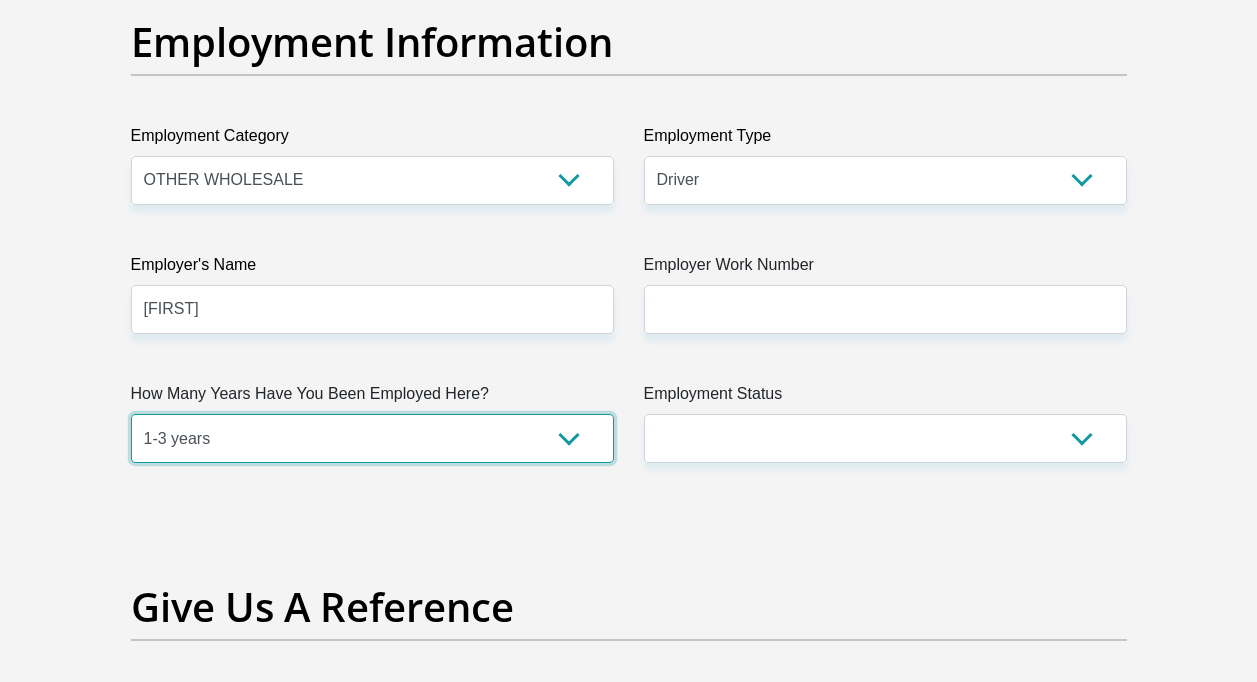 click on "less than 1 year
1-3 years
3-5 years
5+ years" at bounding box center (372, 438) 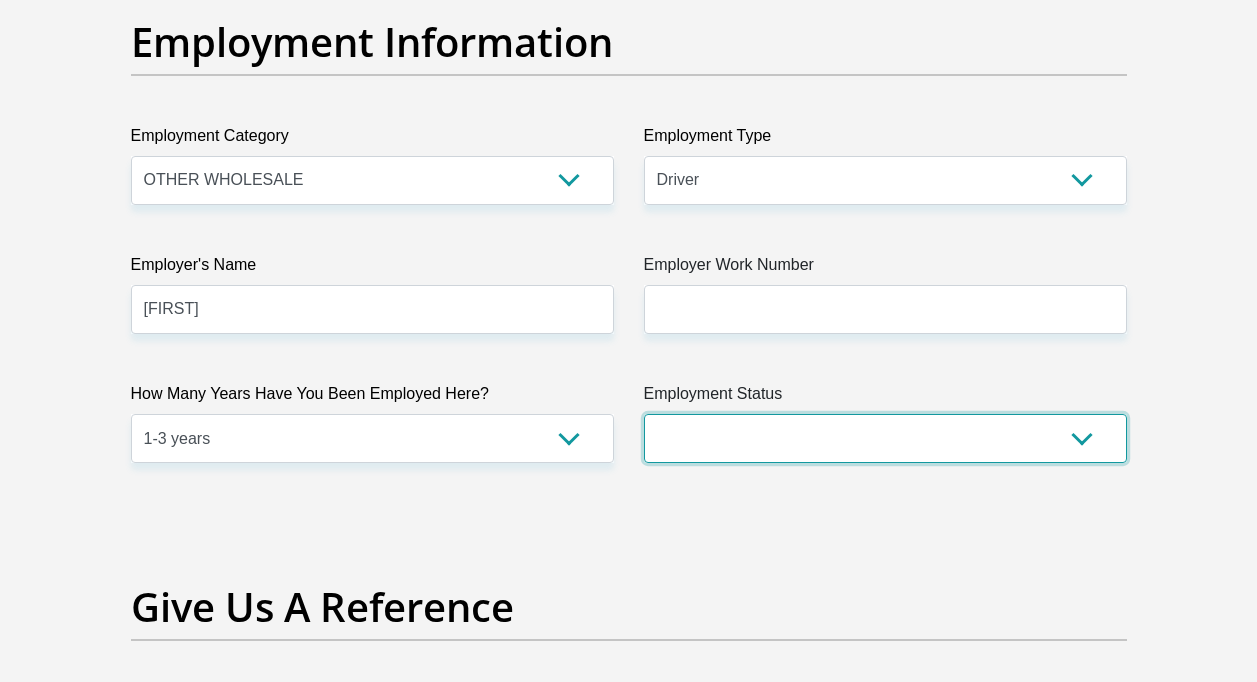 click on "Permanent/Full-time
Part-time/Casual
Contract Worker
Self-Employed
Housewife
Retired
Student
Medically Boarded
Disability
Unemployed" at bounding box center [885, 438] 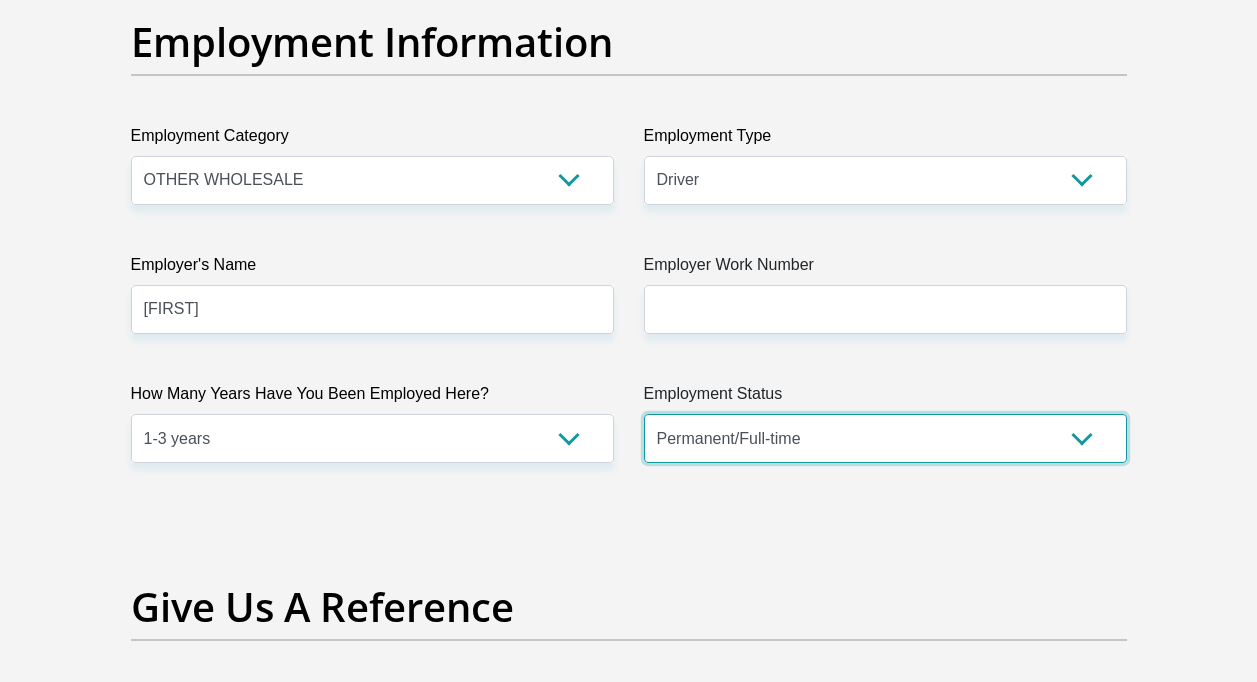 click on "Permanent/Full-time
Part-time/Casual
Contract Worker
Self-Employed
Housewife
Retired
Student
Medically Boarded
Disability
Unemployed" at bounding box center [885, 438] 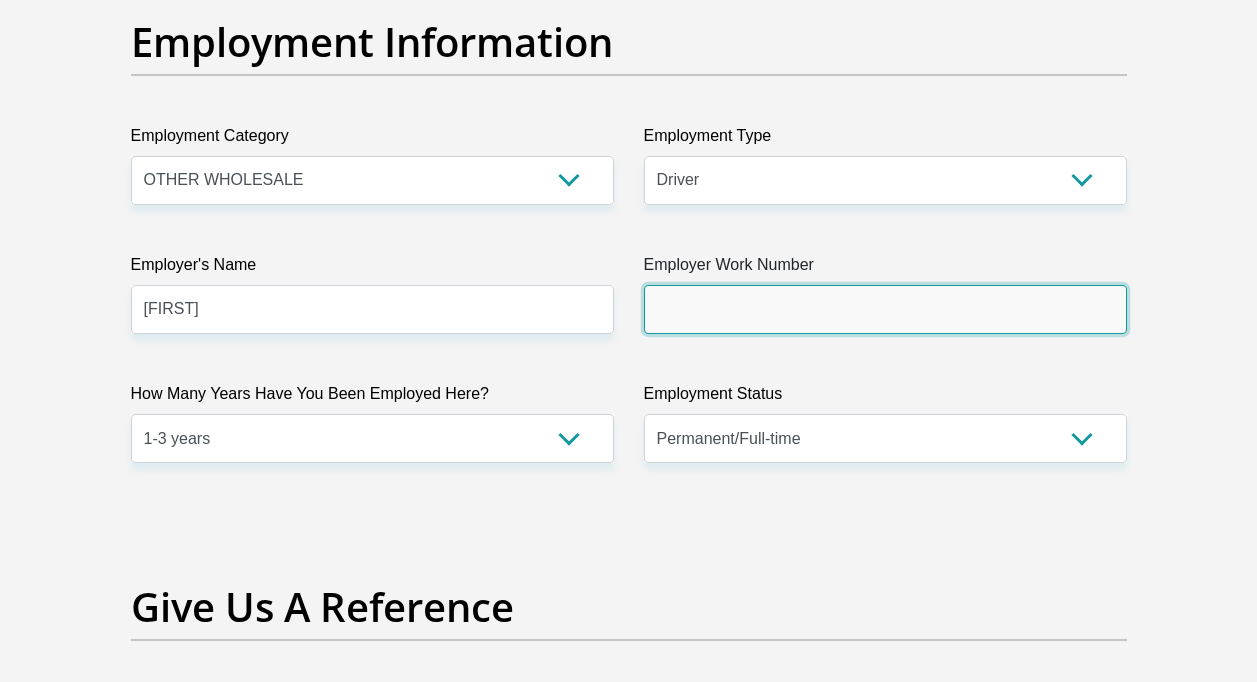 click on "Employer Work Number" at bounding box center [885, 309] 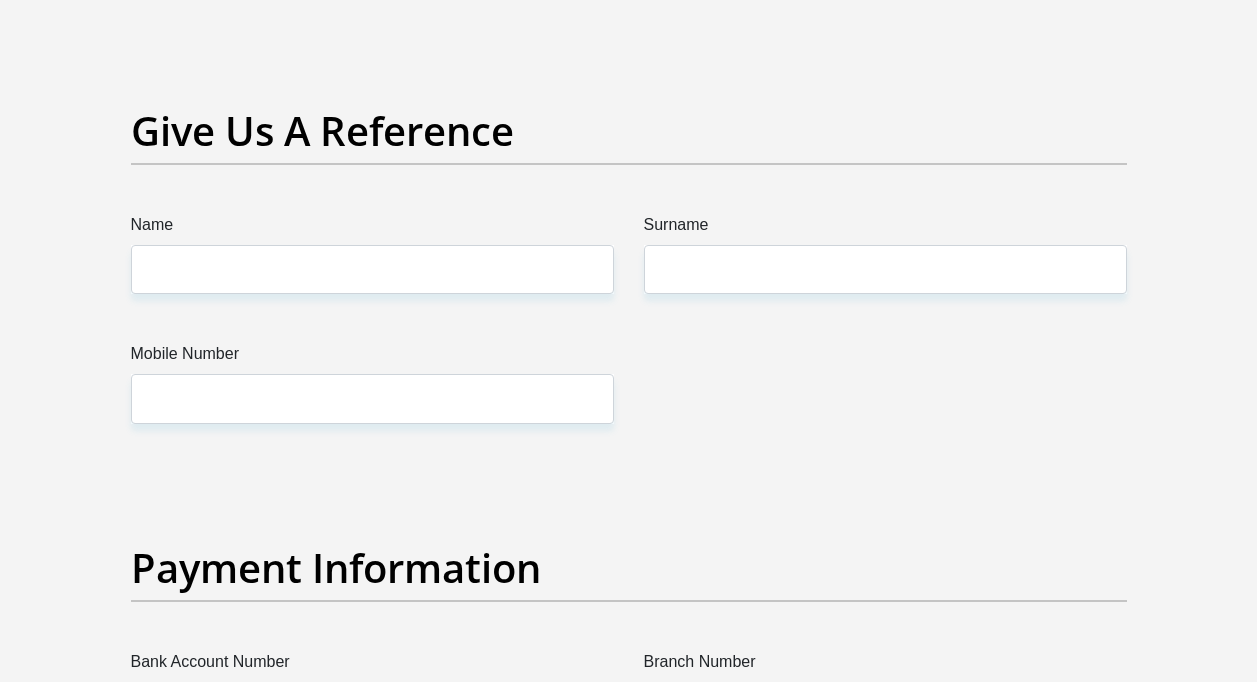 scroll, scrollTop: 4099, scrollLeft: 0, axis: vertical 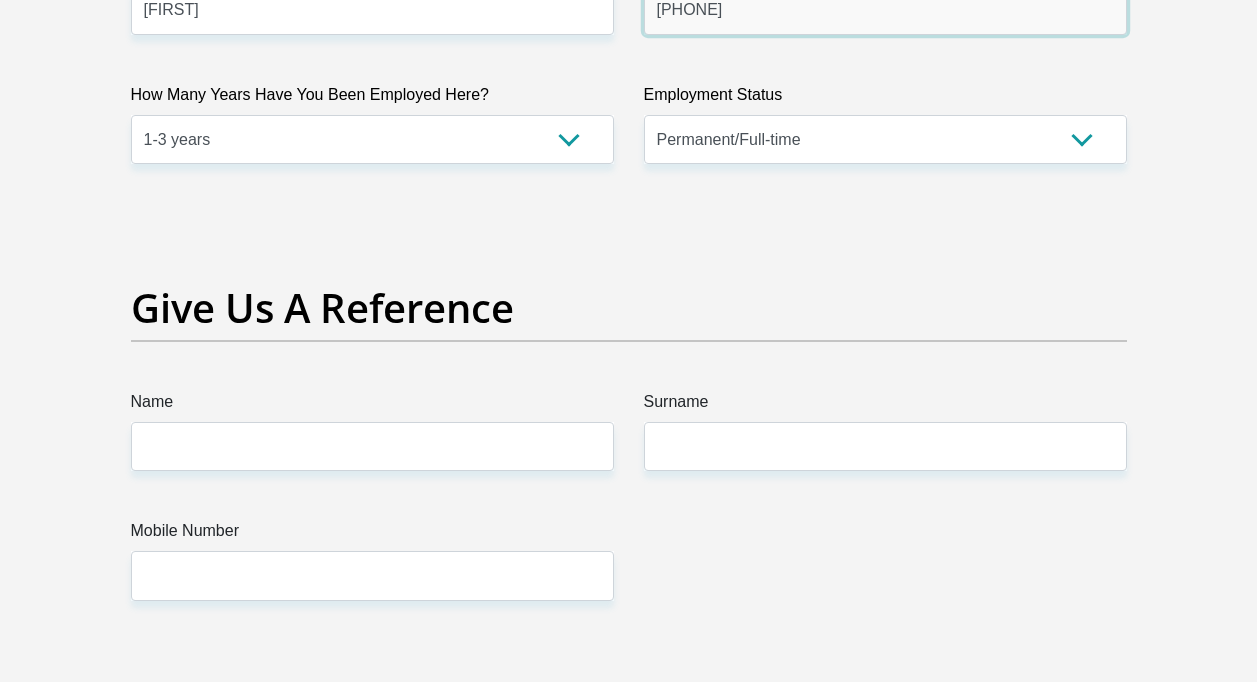 type on "[PHONE]" 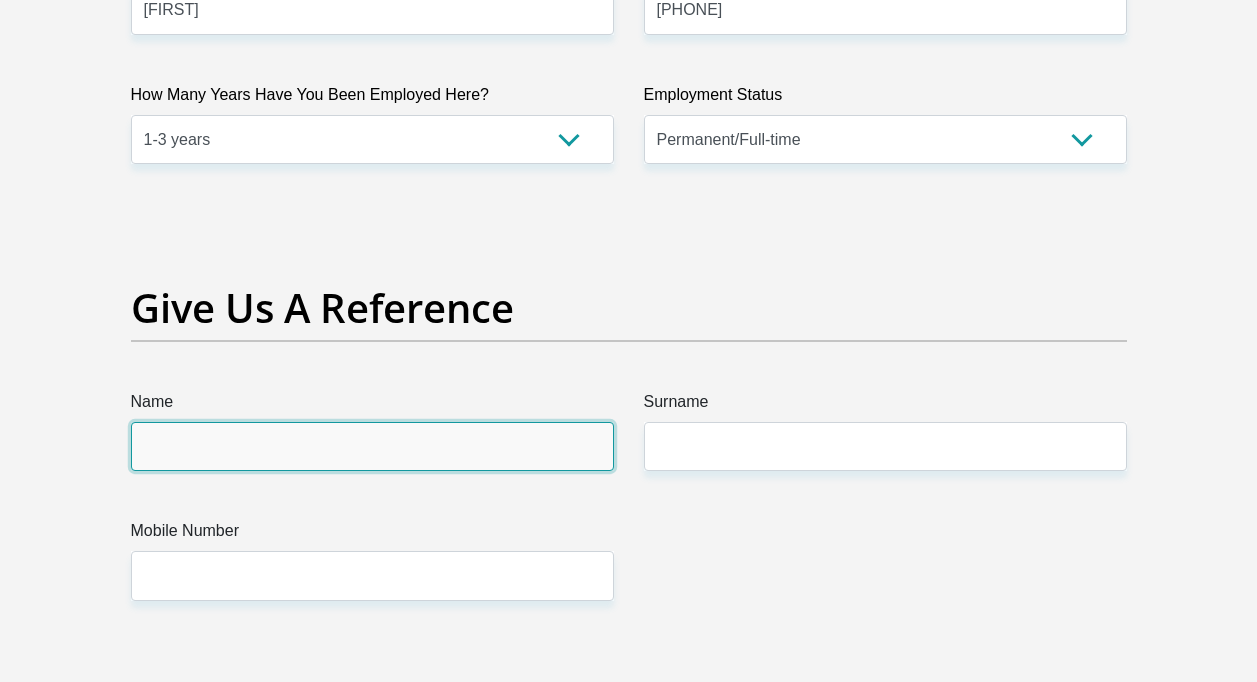 click on "Name" at bounding box center [372, 446] 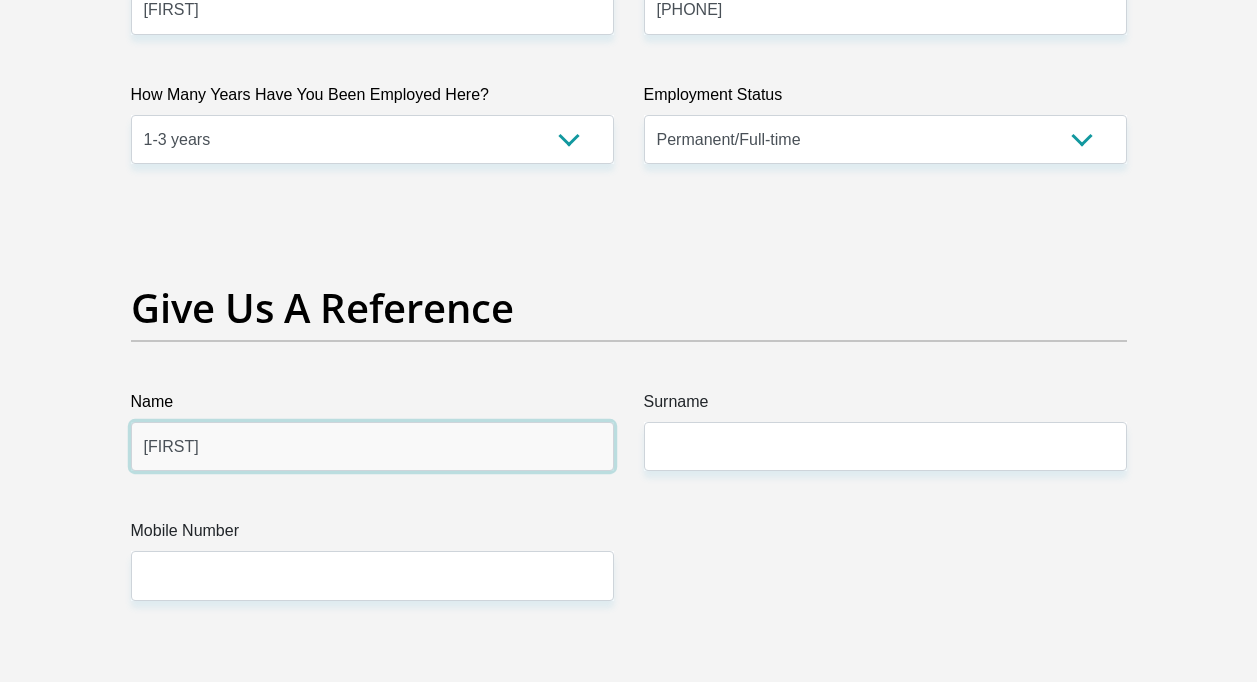type on "[FIRST]" 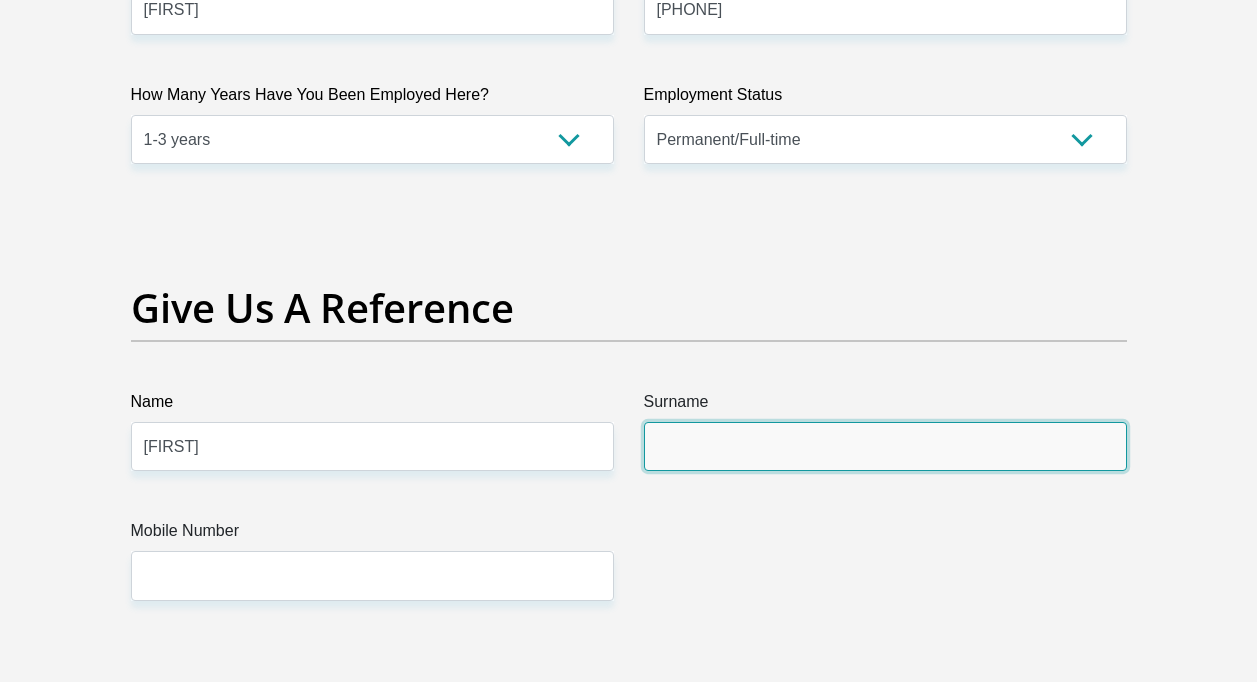 click on "Surname" at bounding box center (885, 446) 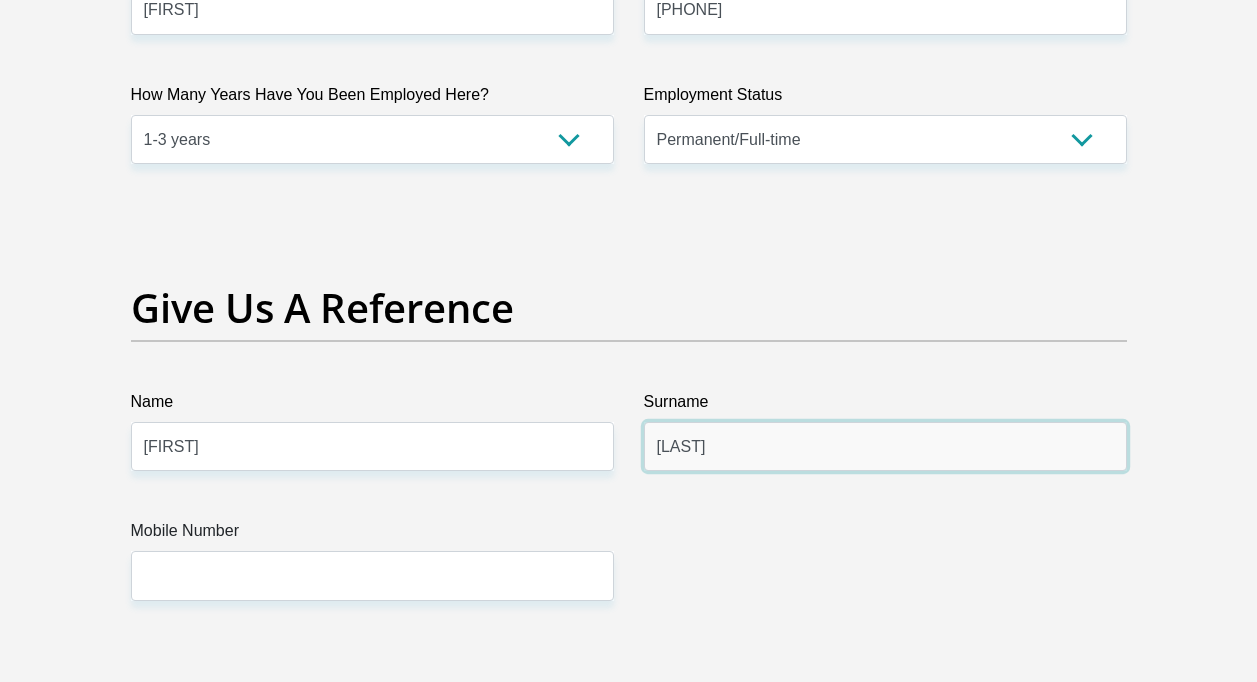 type on "[LAST]" 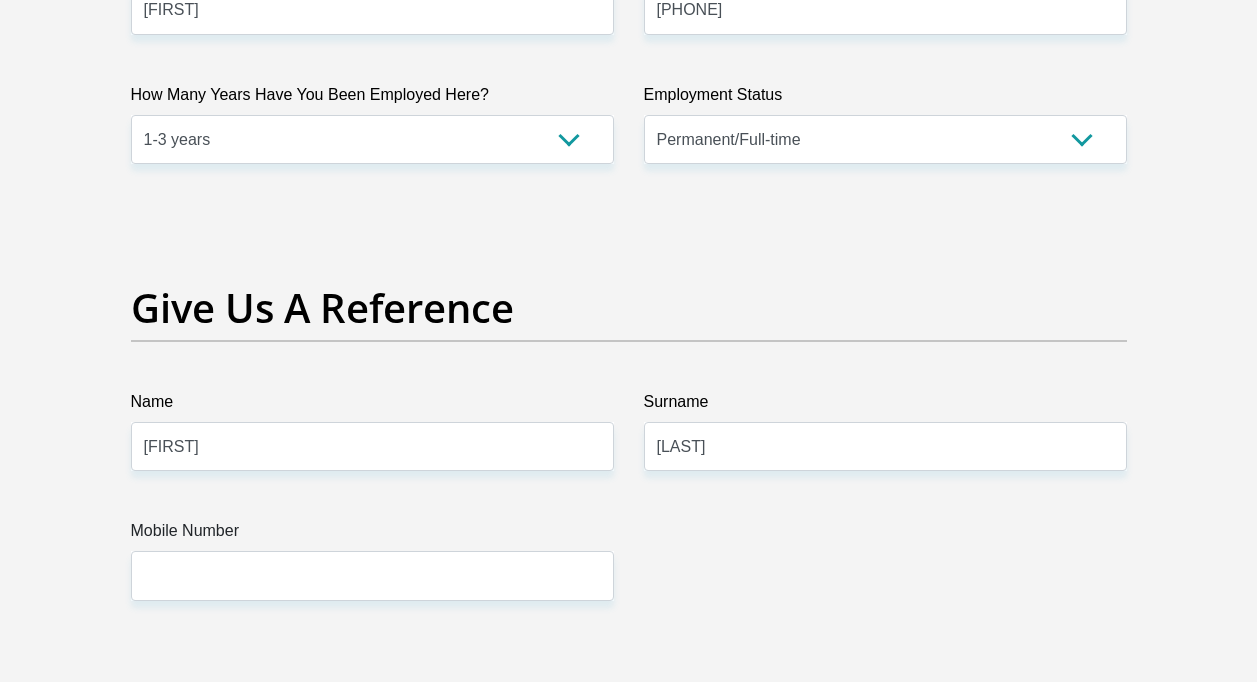 drag, startPoint x: 342, startPoint y: 546, endPoint x: 338, endPoint y: 561, distance: 15.524175 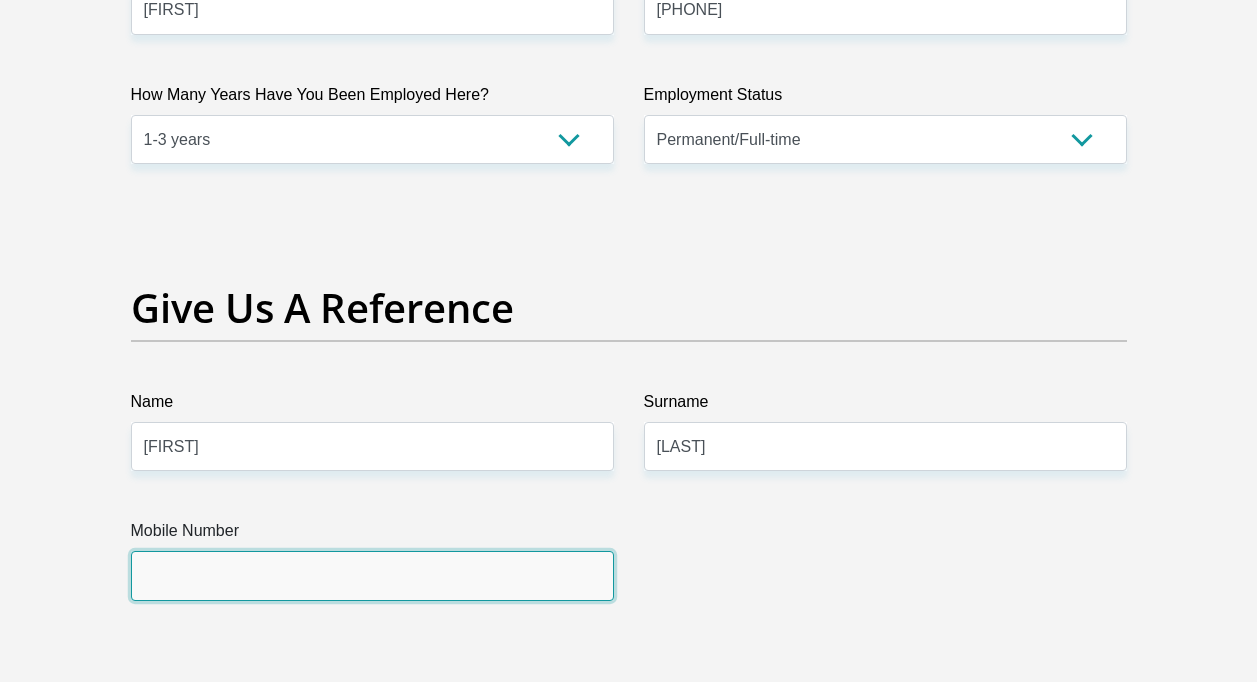 click on "Mobile Number" at bounding box center [372, 575] 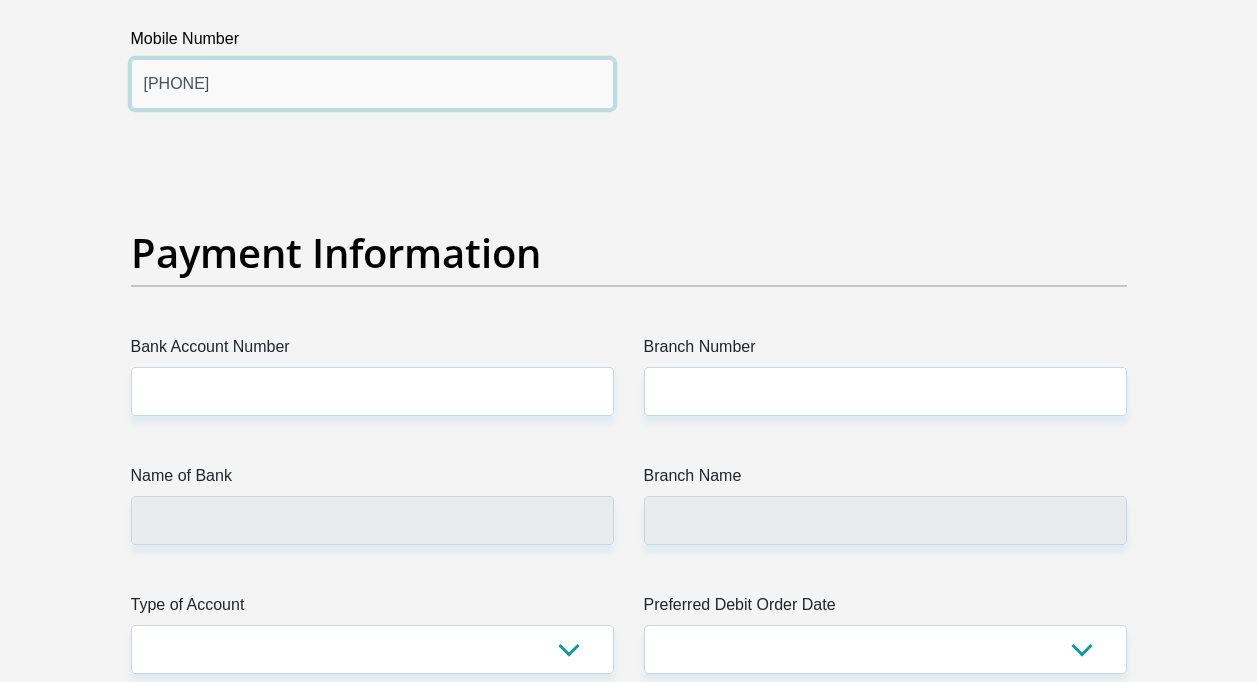 scroll, scrollTop: 4699, scrollLeft: 0, axis: vertical 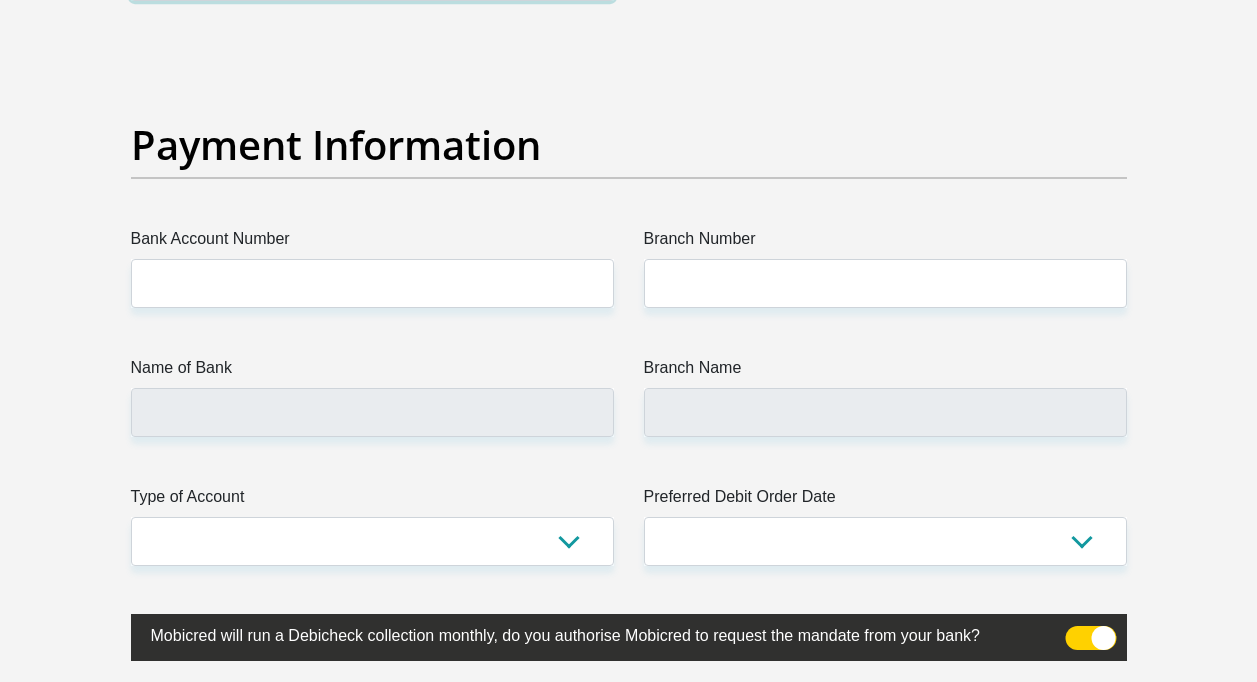type on "[PHONE]" 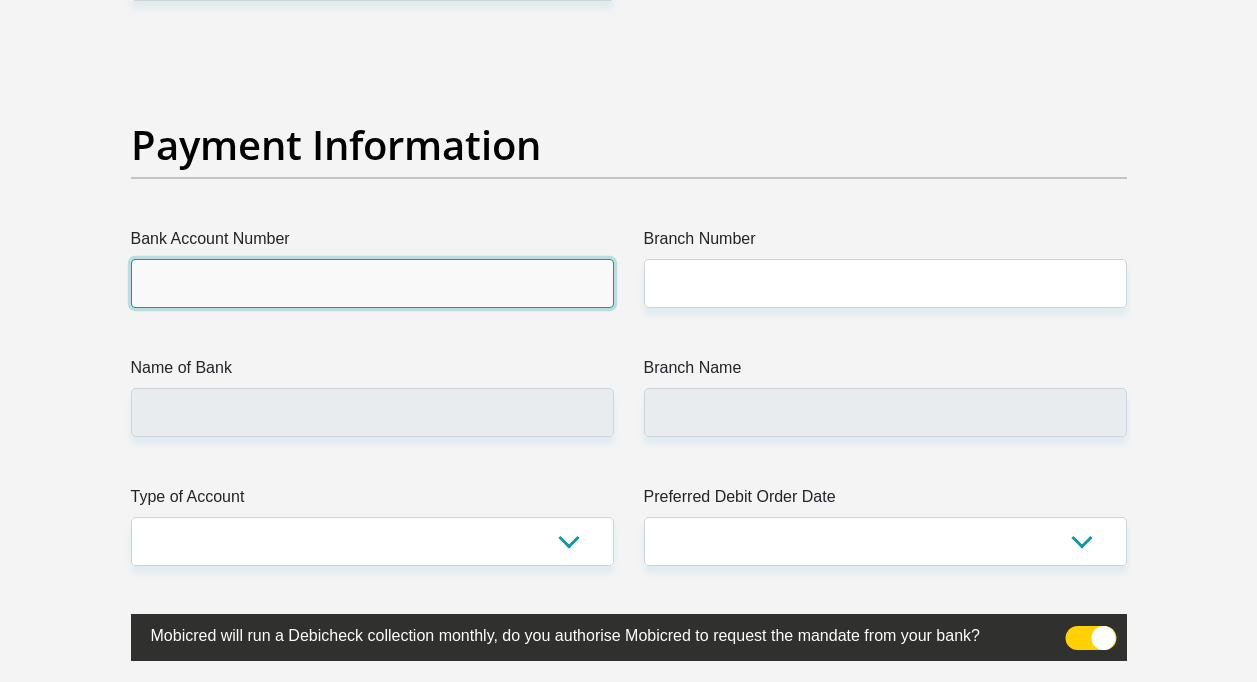 click on "Bank Account Number" at bounding box center [372, 283] 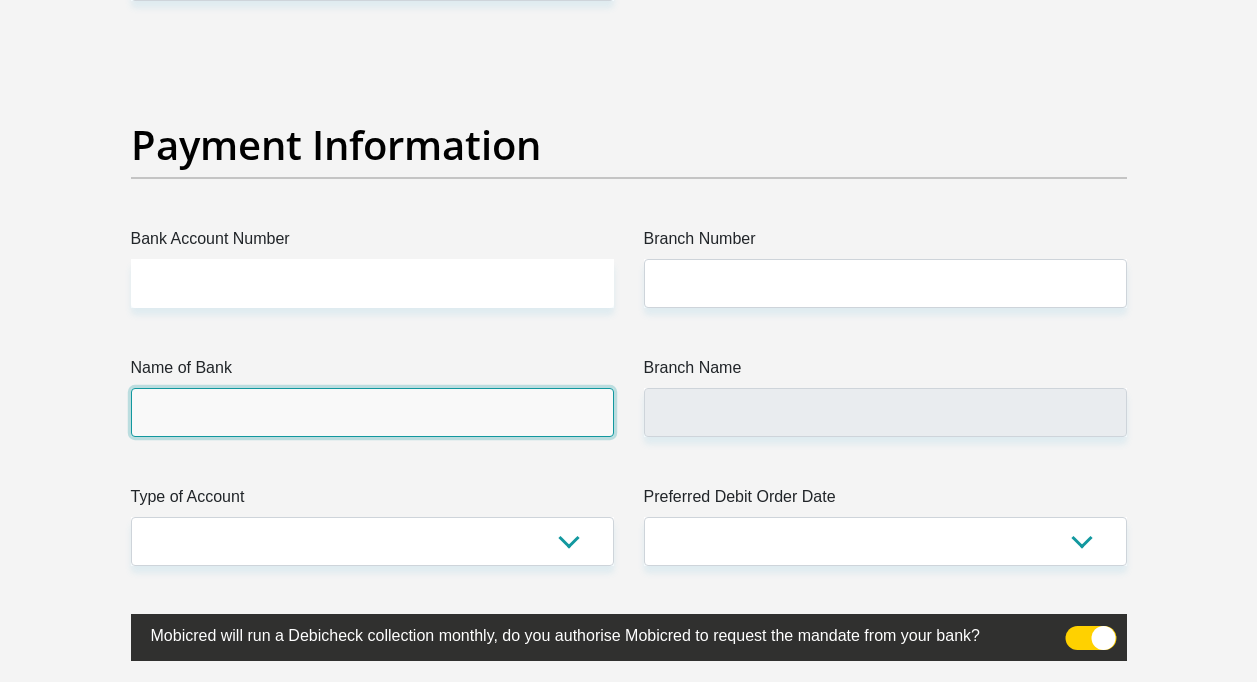 click on "Name of Bank" at bounding box center [372, 412] 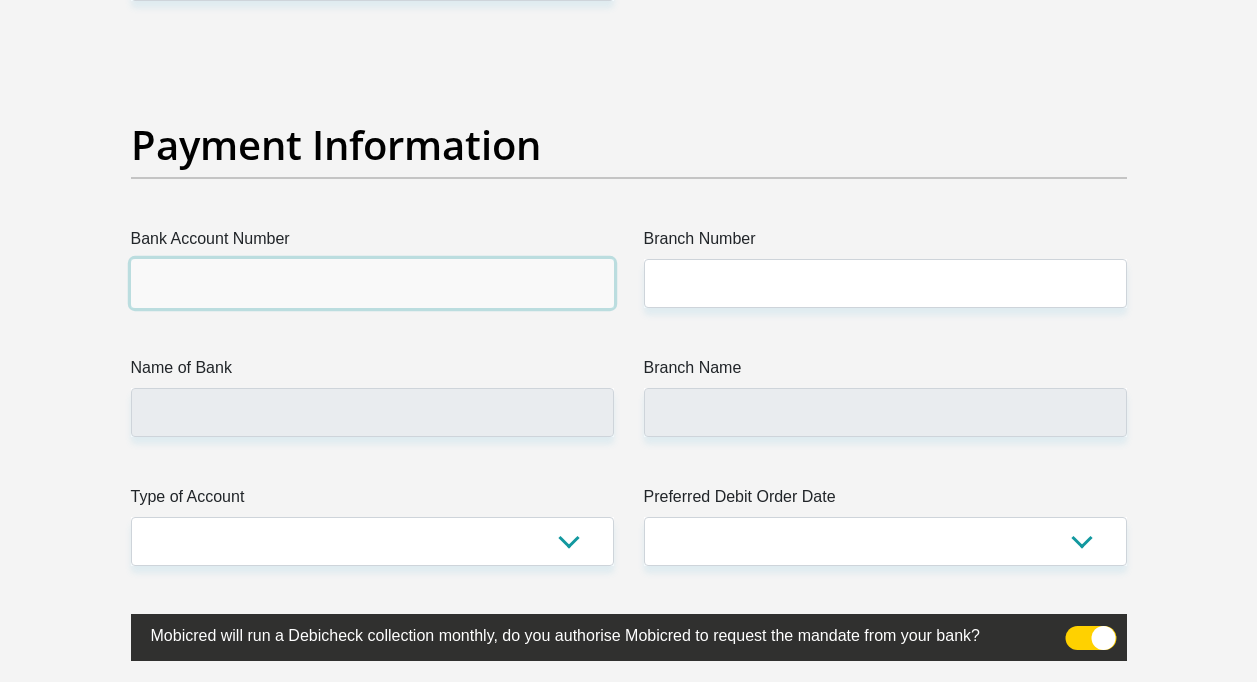 click on "Bank Account Number" at bounding box center (372, 283) 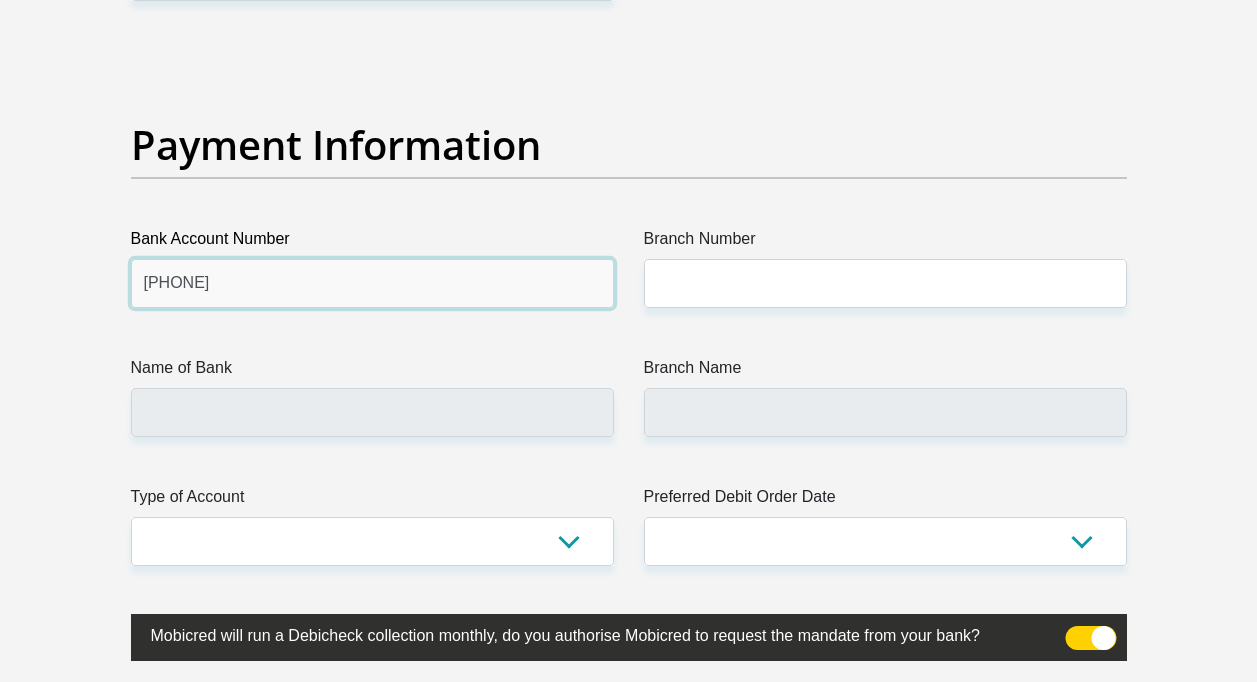type on "[PHONE]" 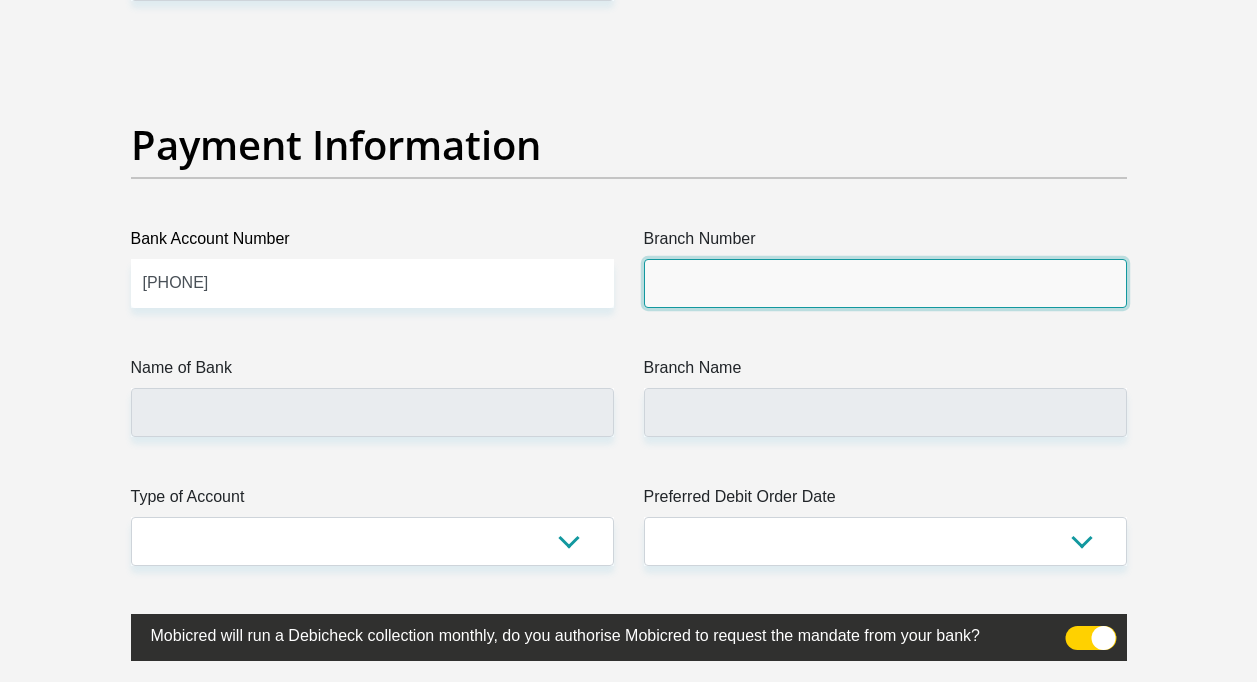 click on "Branch Number" at bounding box center [885, 283] 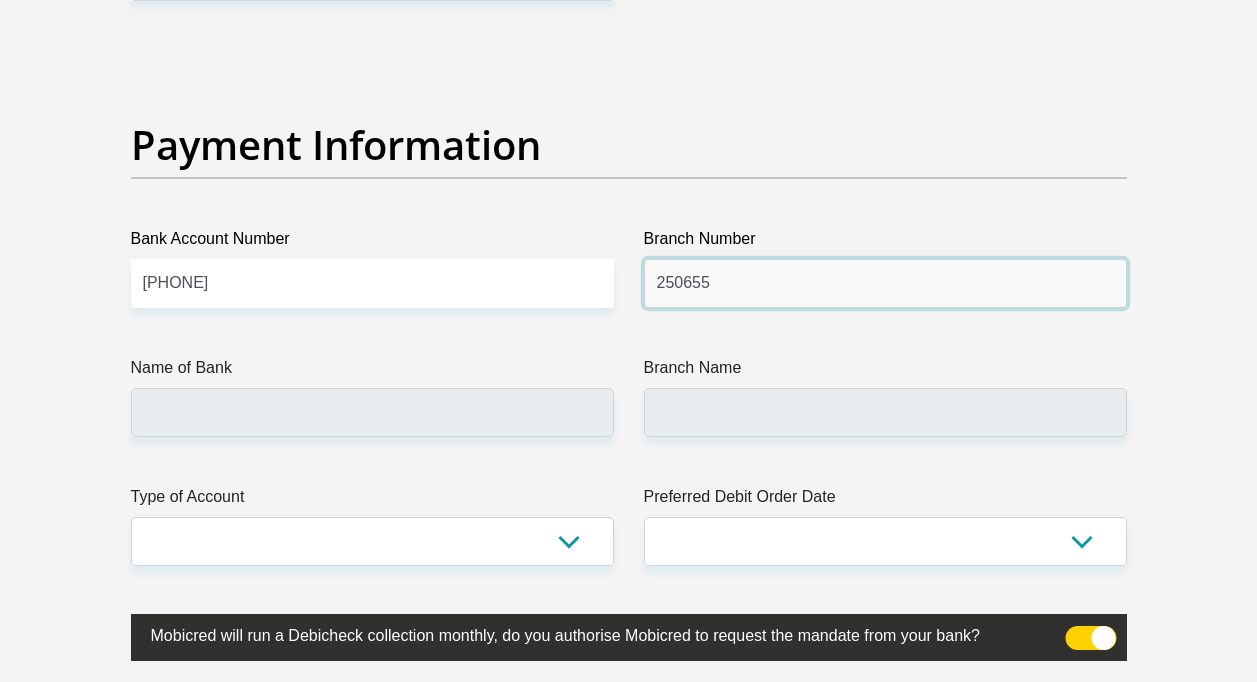 type on "250655" 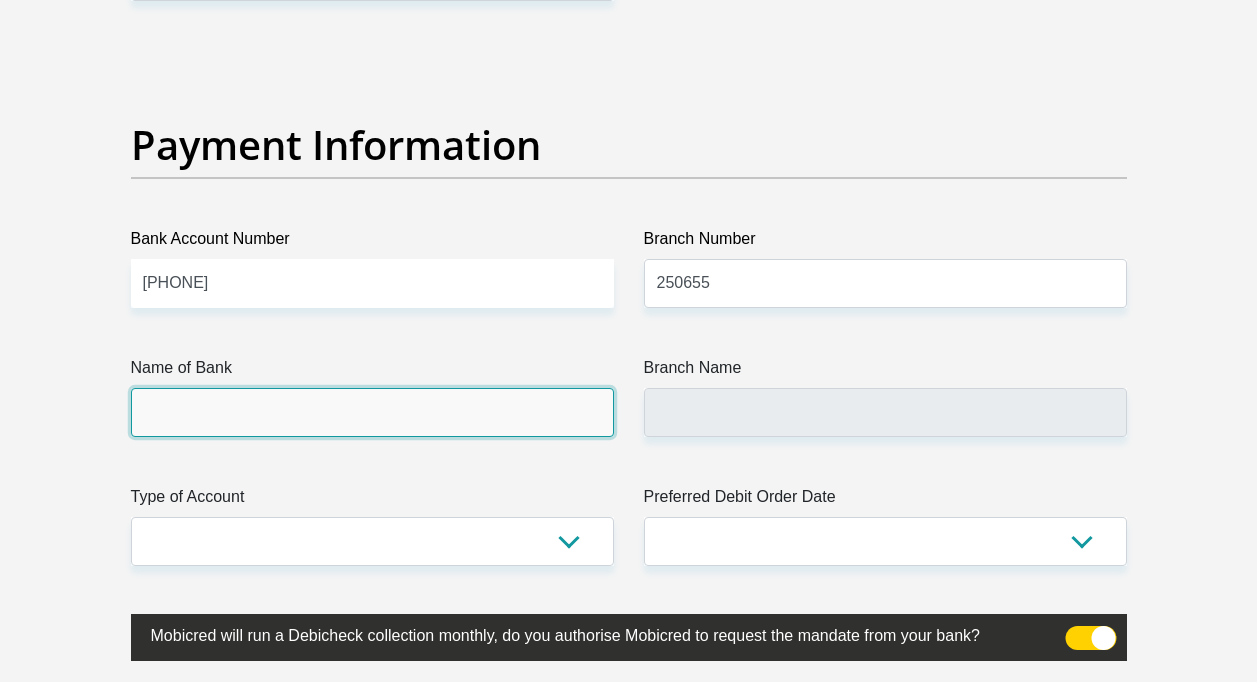 click on "Name of Bank" at bounding box center [372, 412] 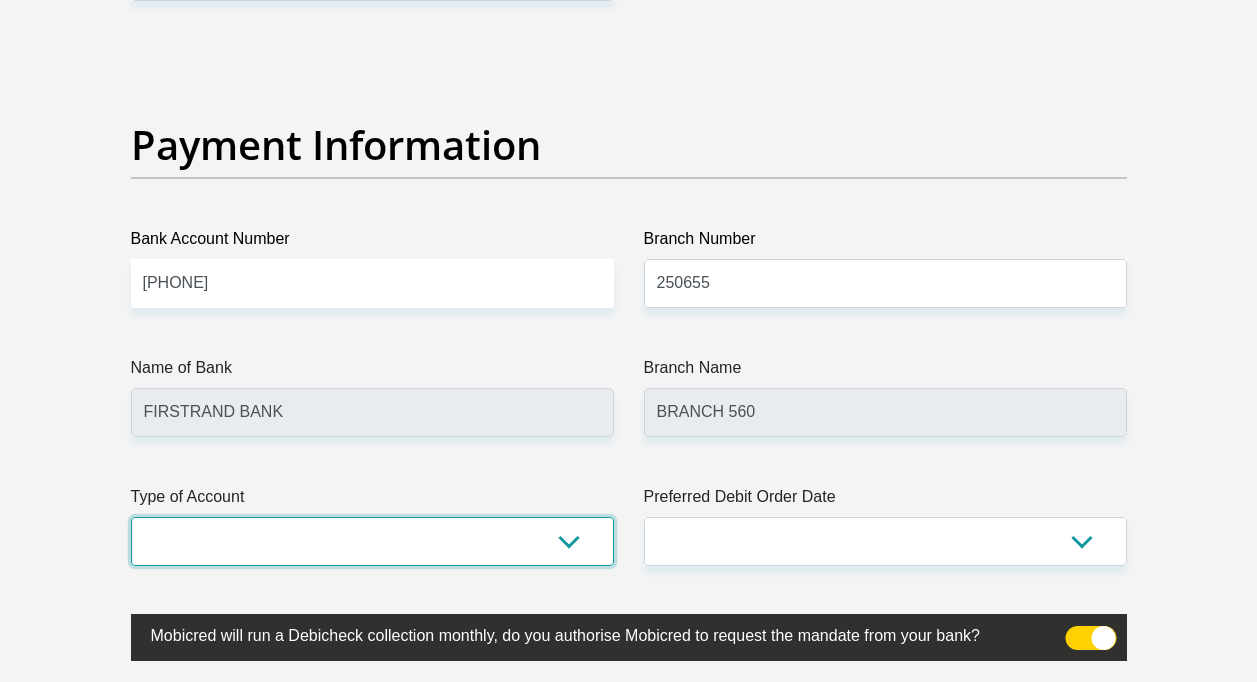 click on "Cheque
Savings" at bounding box center (372, 541) 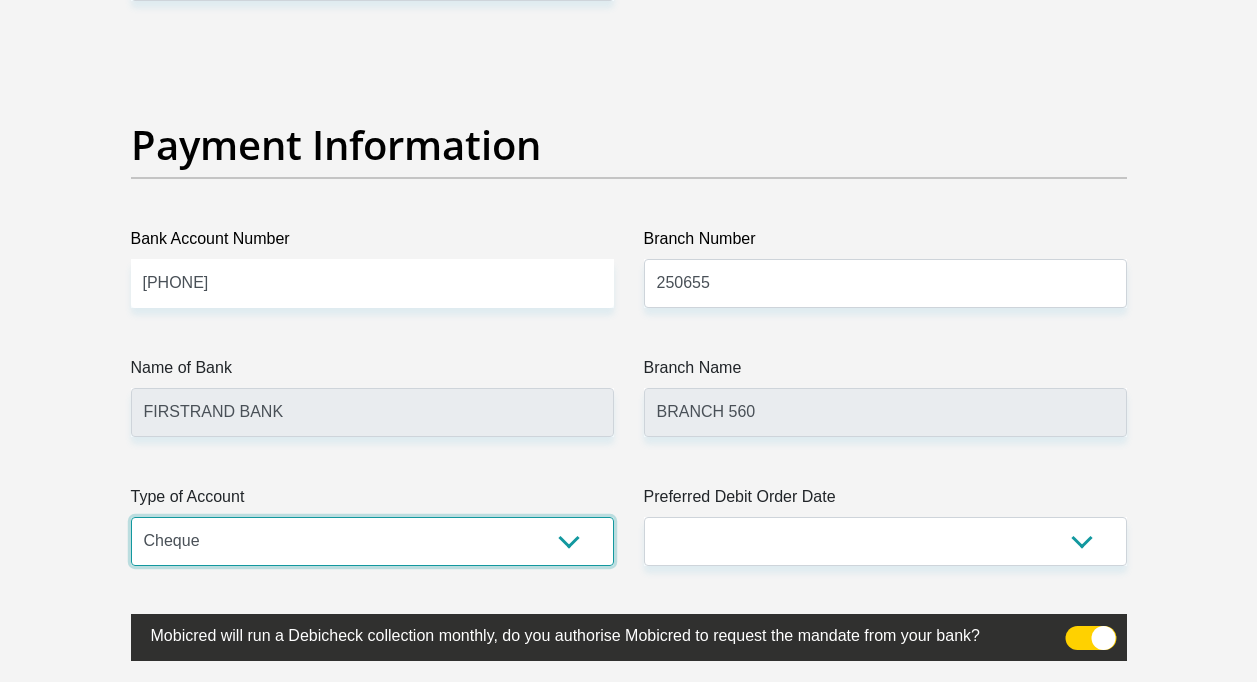click on "Cheque
Savings" at bounding box center (372, 541) 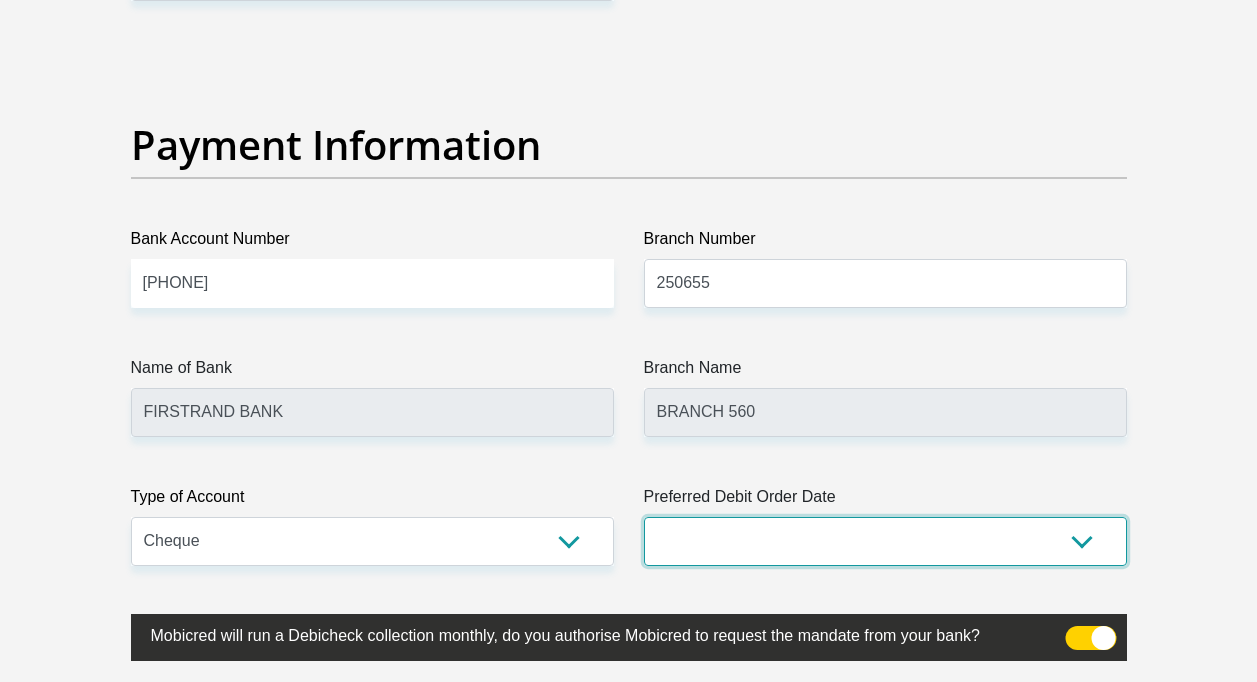 click on "1st
2nd
3rd
4th
5th
7th
18th
19th
20th
21st
22nd
23rd
24th
25th
26th
27th
28th
29th
30th" at bounding box center (885, 541) 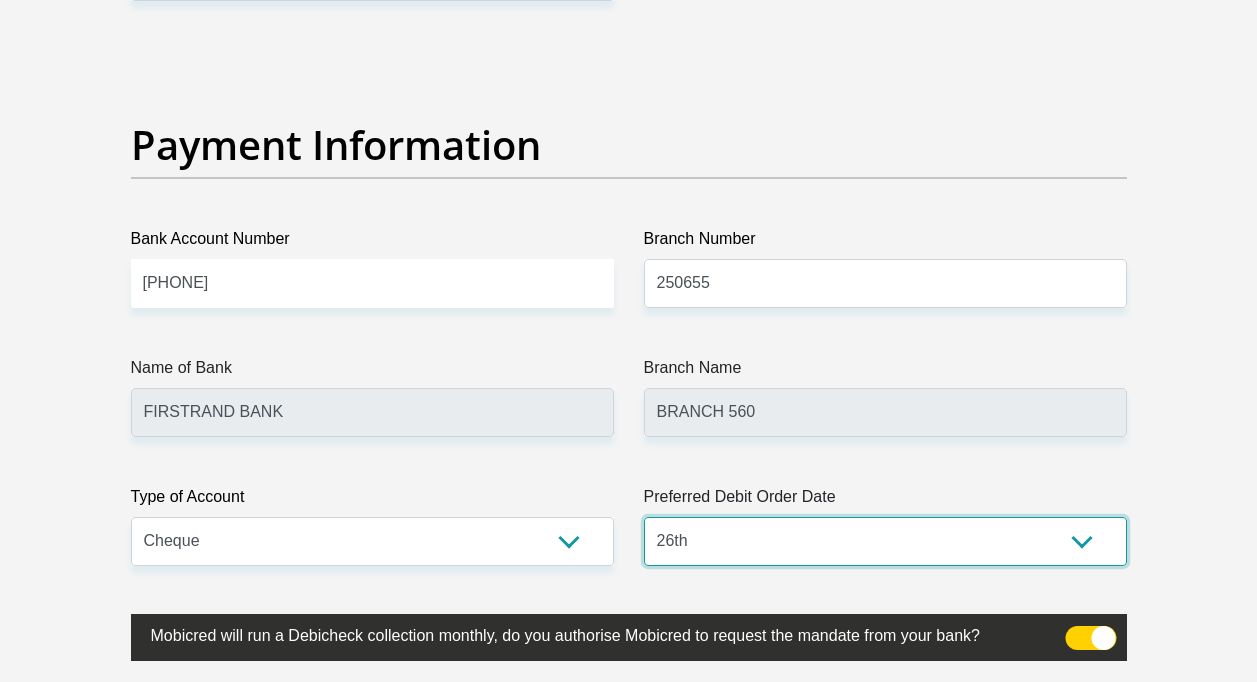 click on "1st
2nd
3rd
4th
5th
7th
18th
19th
20th
21st
22nd
23rd
24th
25th
26th
27th
28th
29th
30th" at bounding box center (885, 541) 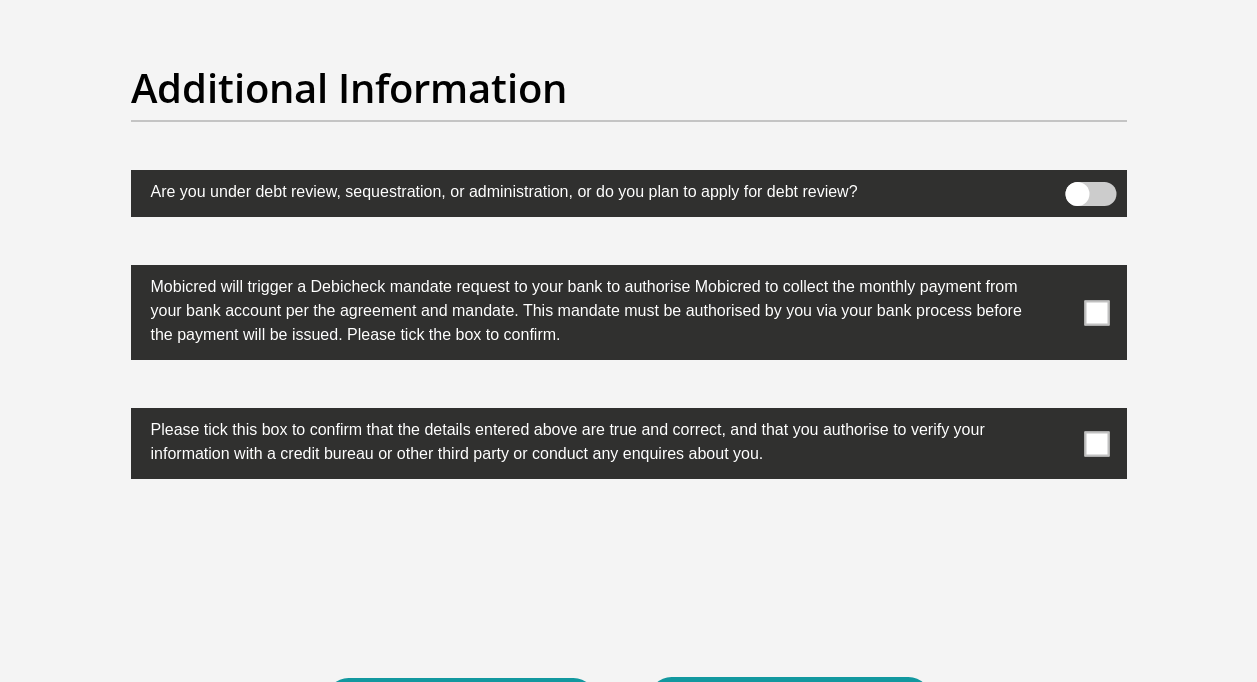 scroll, scrollTop: 6399, scrollLeft: 0, axis: vertical 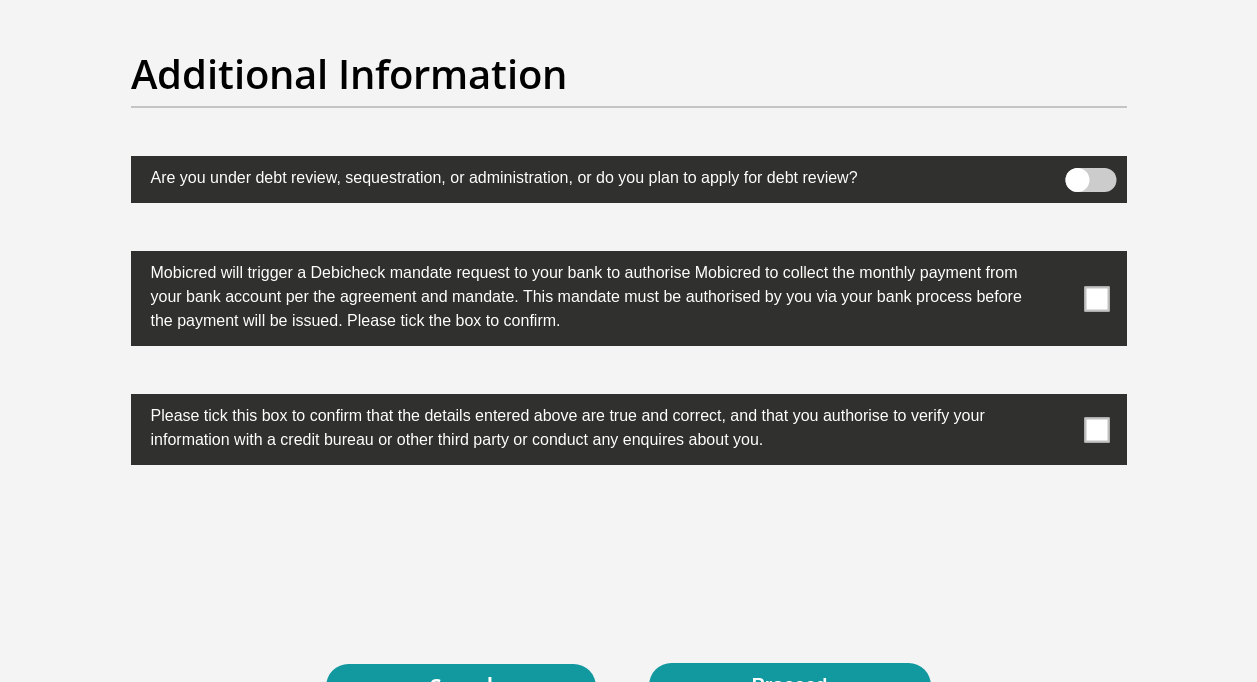 click at bounding box center (1096, 298) 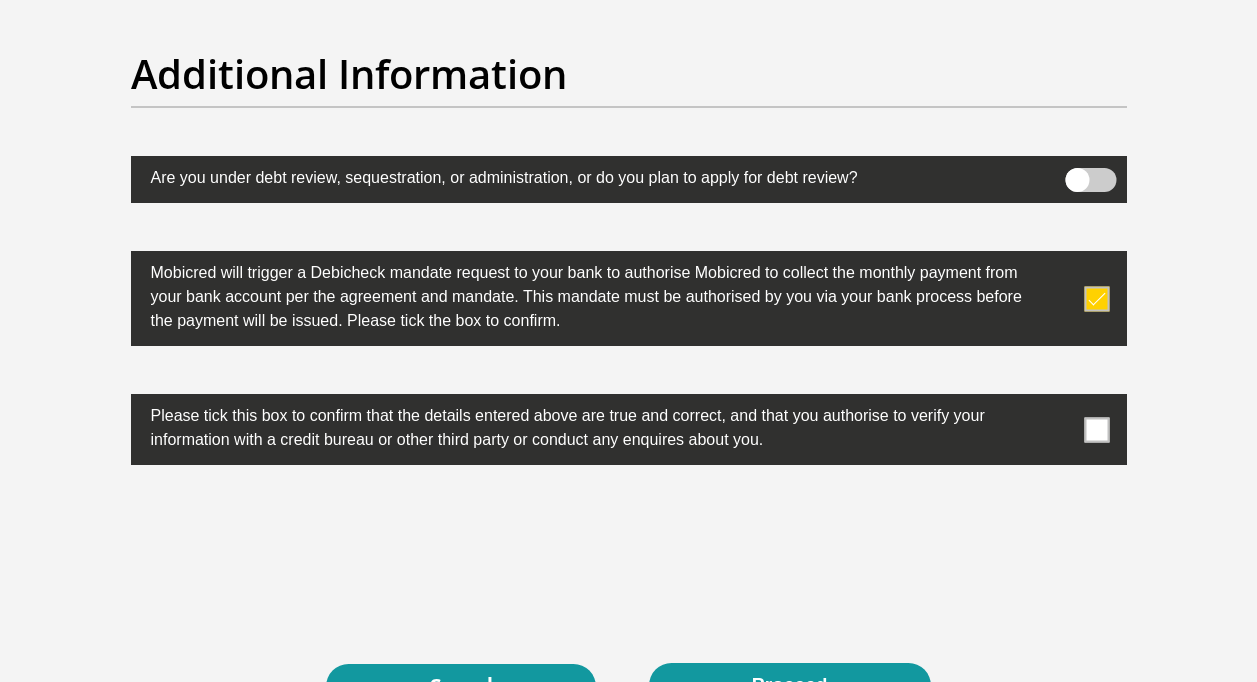 click at bounding box center (1096, 429) 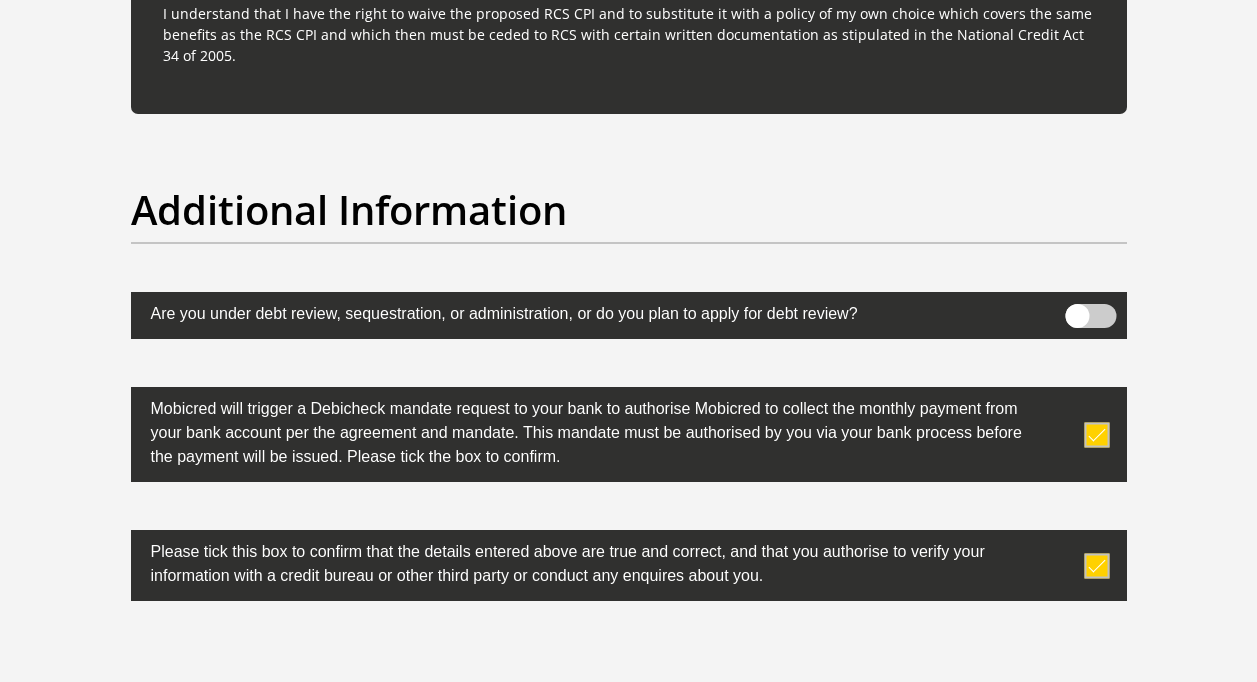 scroll, scrollTop: 6299, scrollLeft: 0, axis: vertical 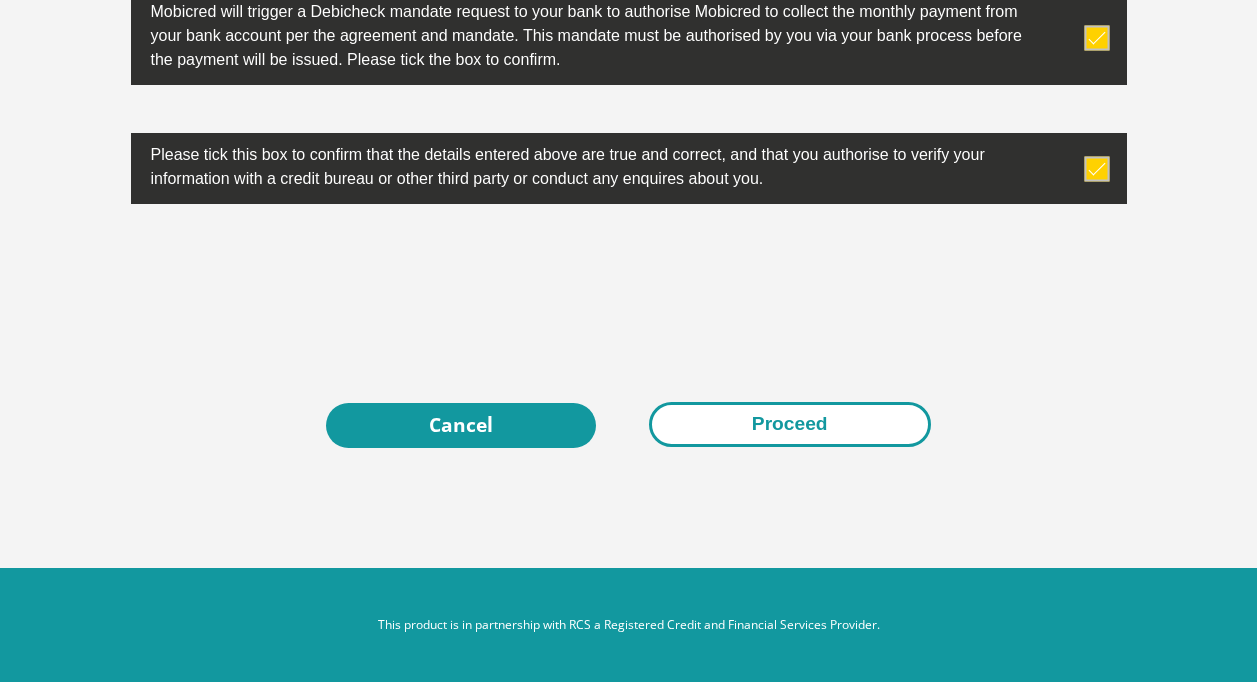 click on "Proceed" at bounding box center [790, 424] 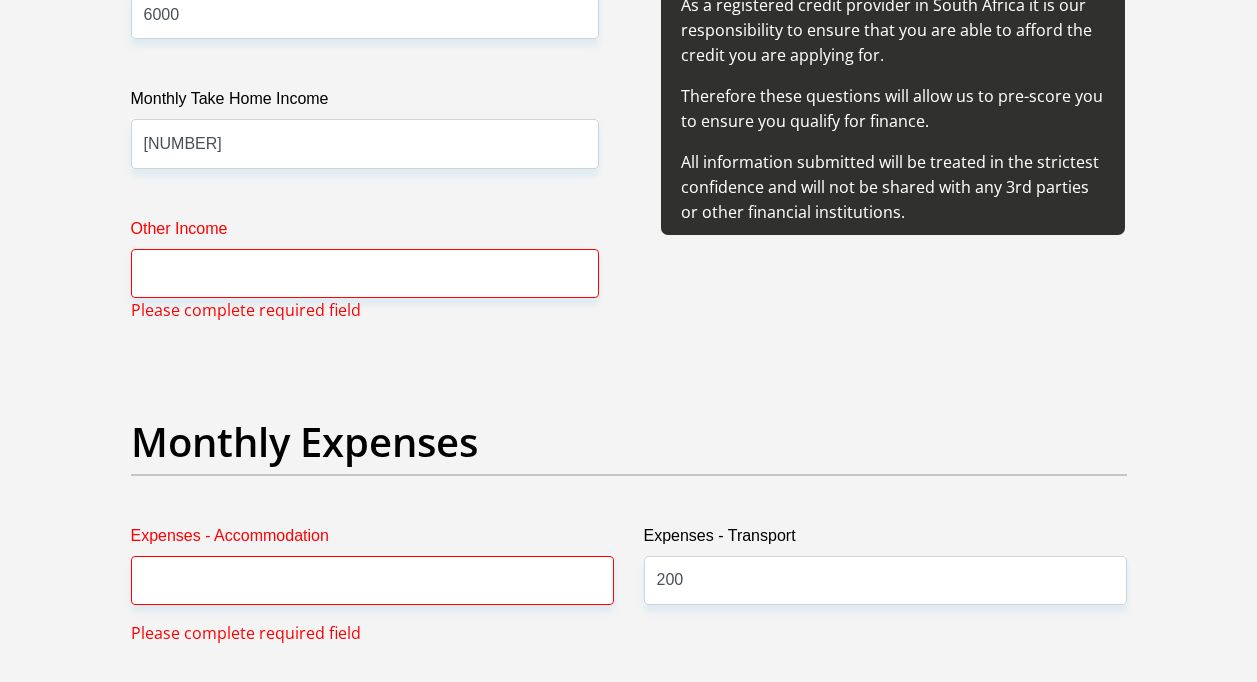 scroll, scrollTop: 2655, scrollLeft: 0, axis: vertical 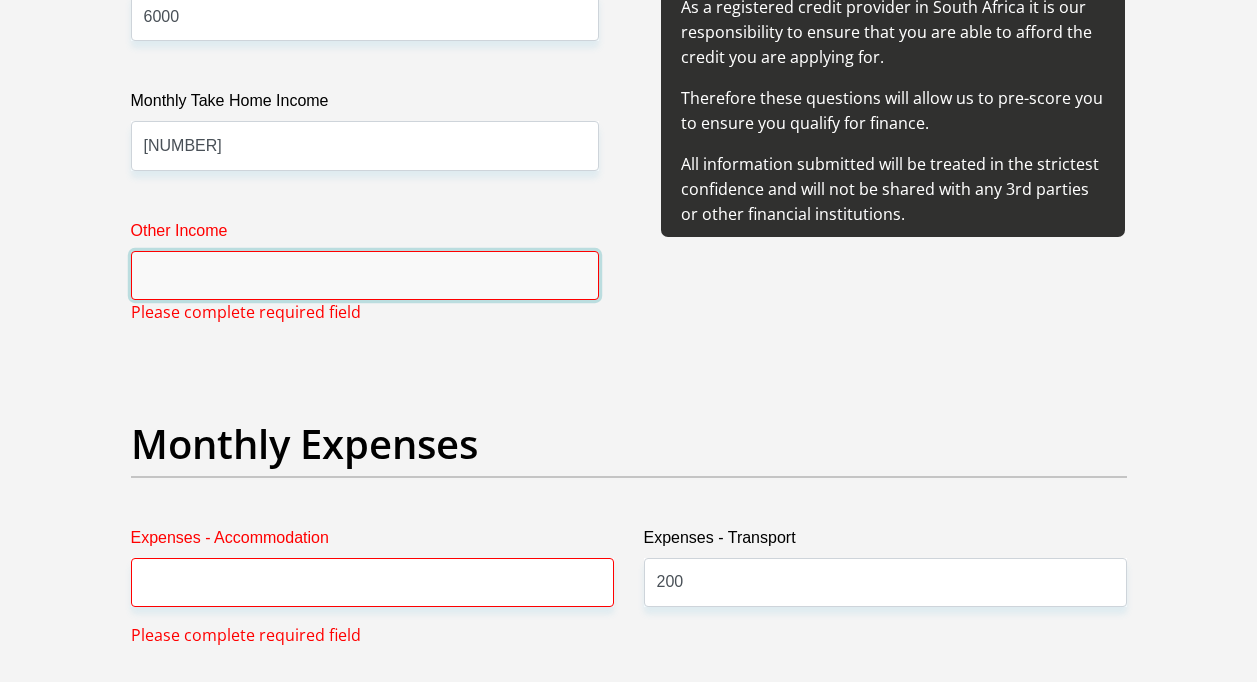 click on "Other Income" at bounding box center [365, 275] 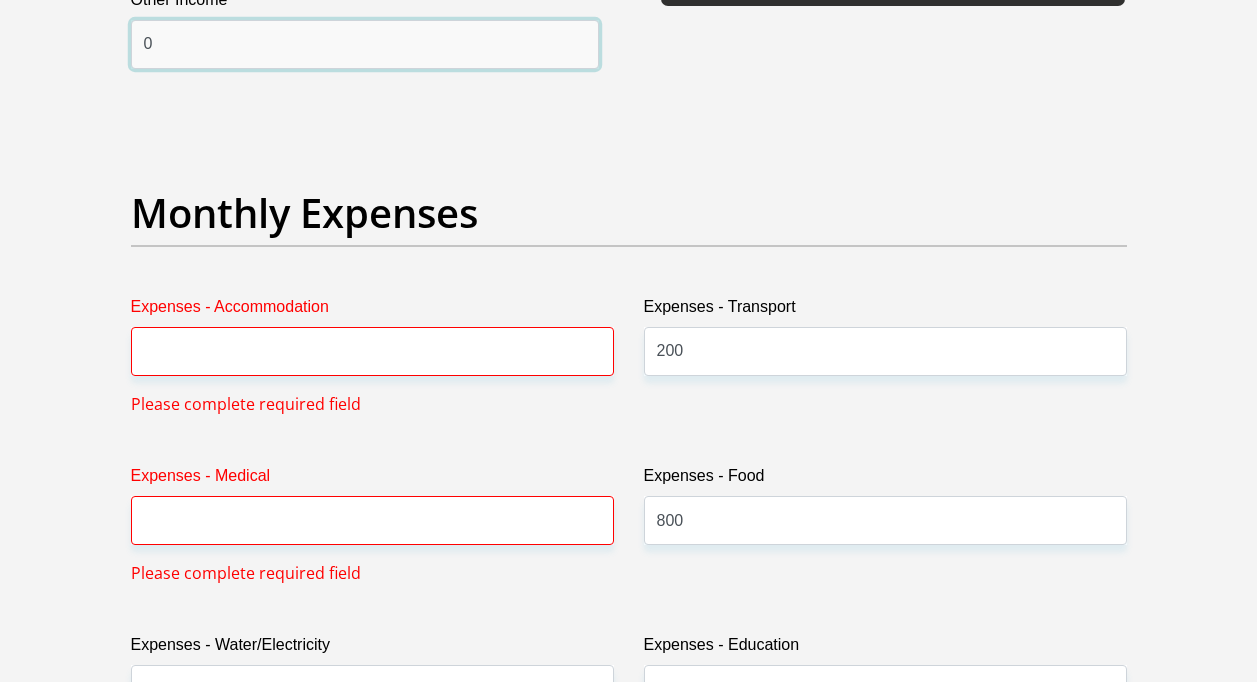 scroll, scrollTop: 3055, scrollLeft: 0, axis: vertical 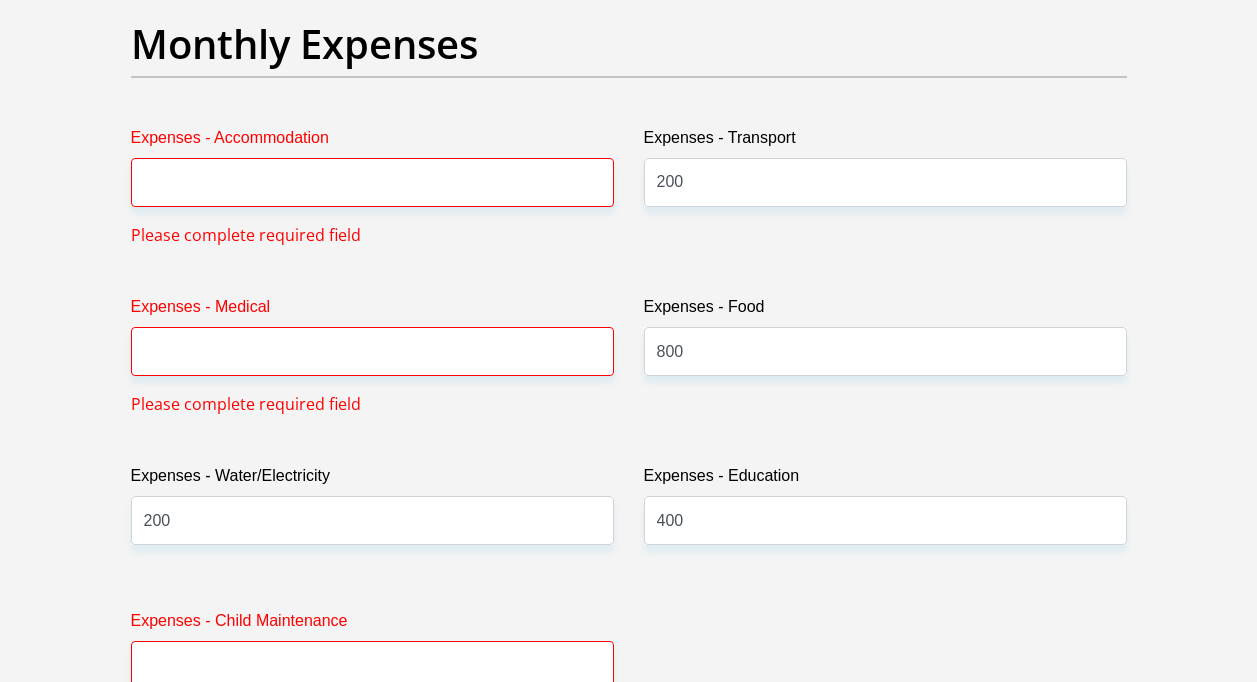 type on "0" 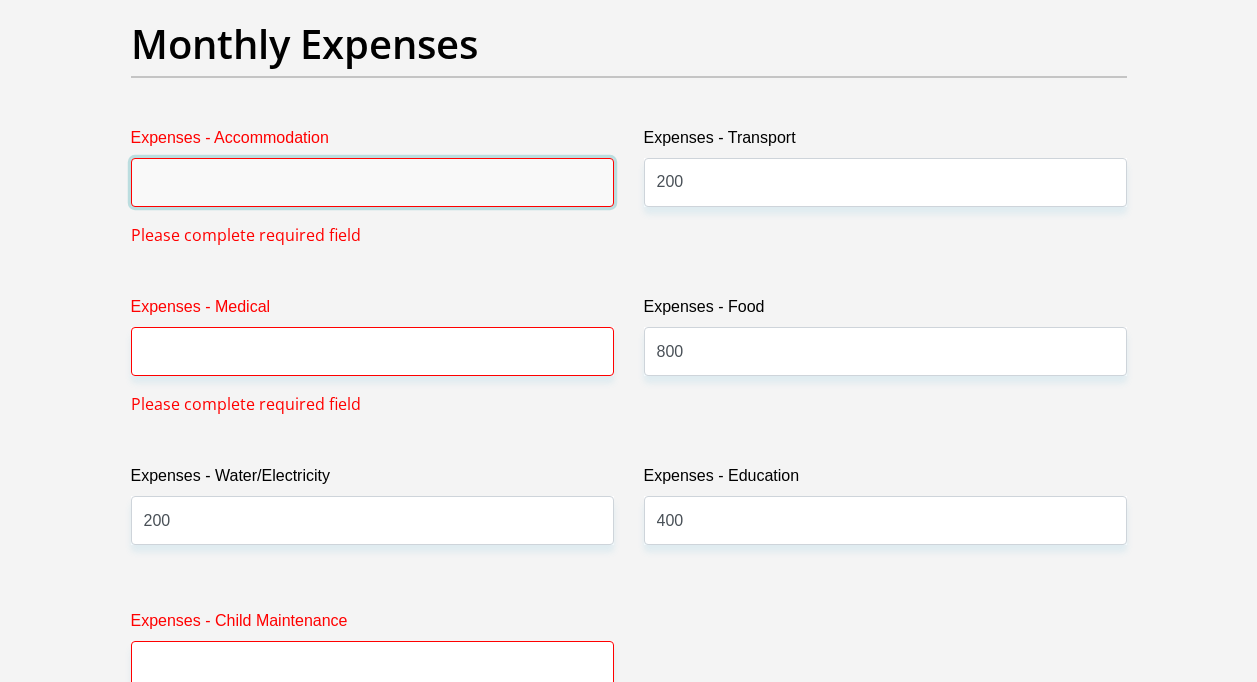 click on "Expenses - Accommodation" at bounding box center (372, 182) 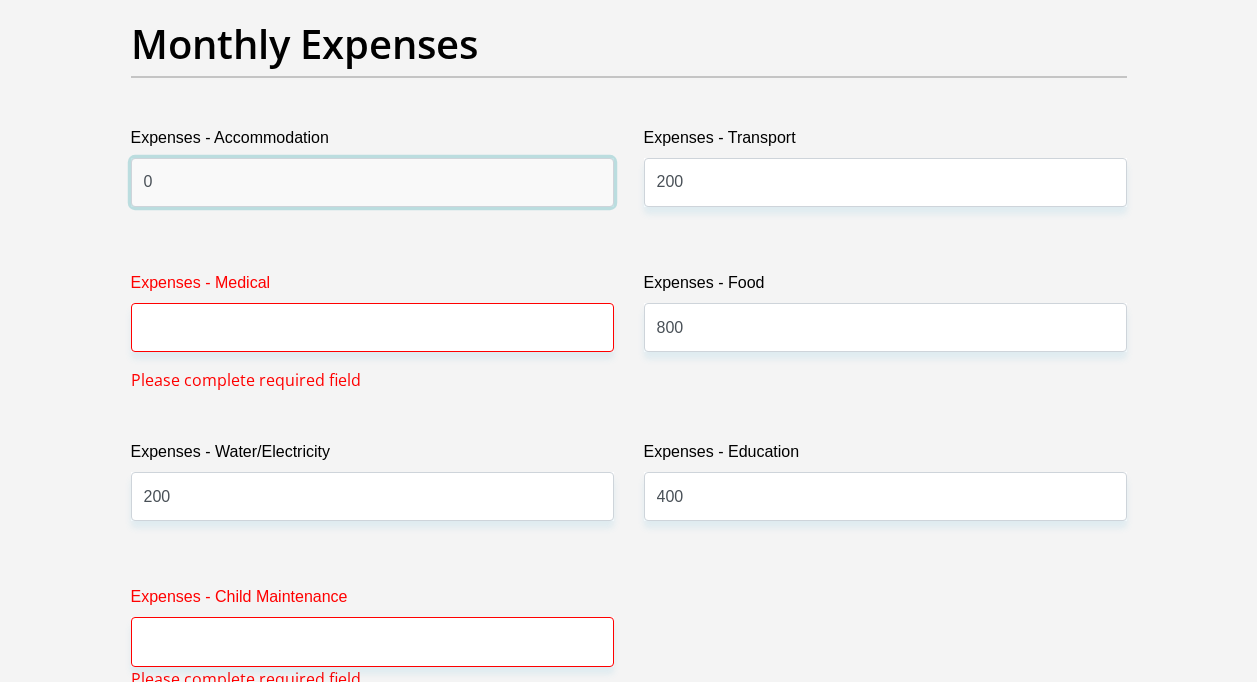 type on "0" 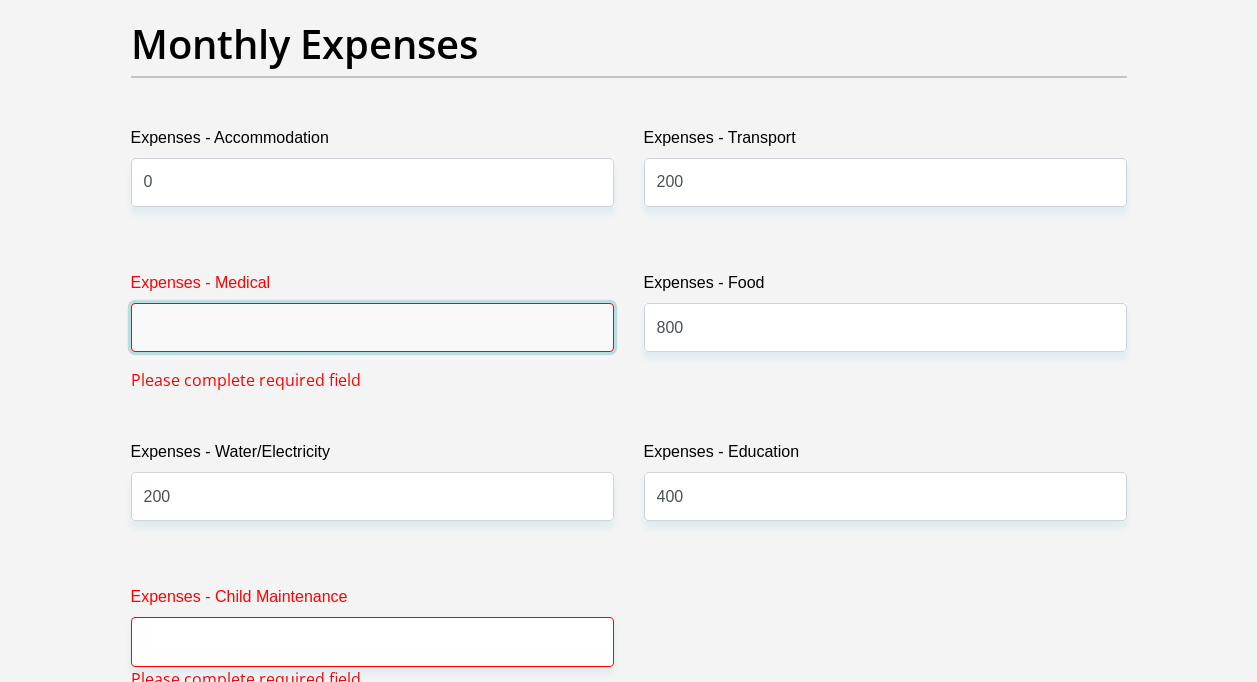 click on "Expenses - Medical" at bounding box center (372, 327) 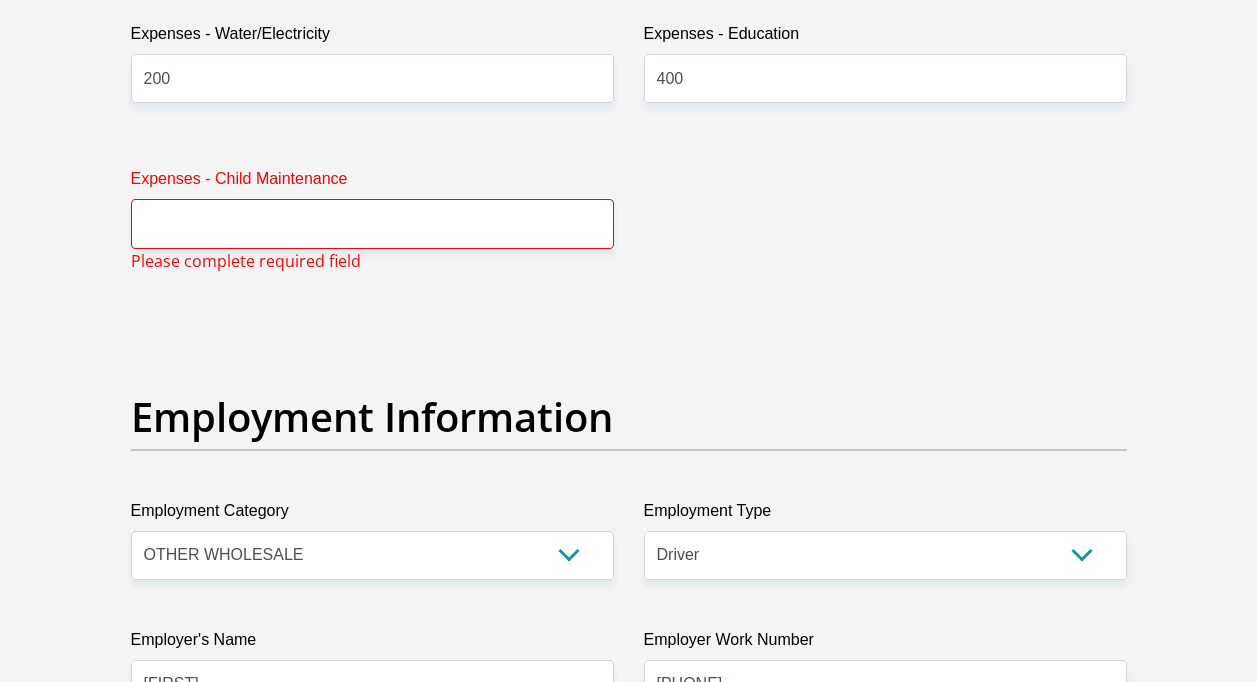 scroll, scrollTop: 3455, scrollLeft: 0, axis: vertical 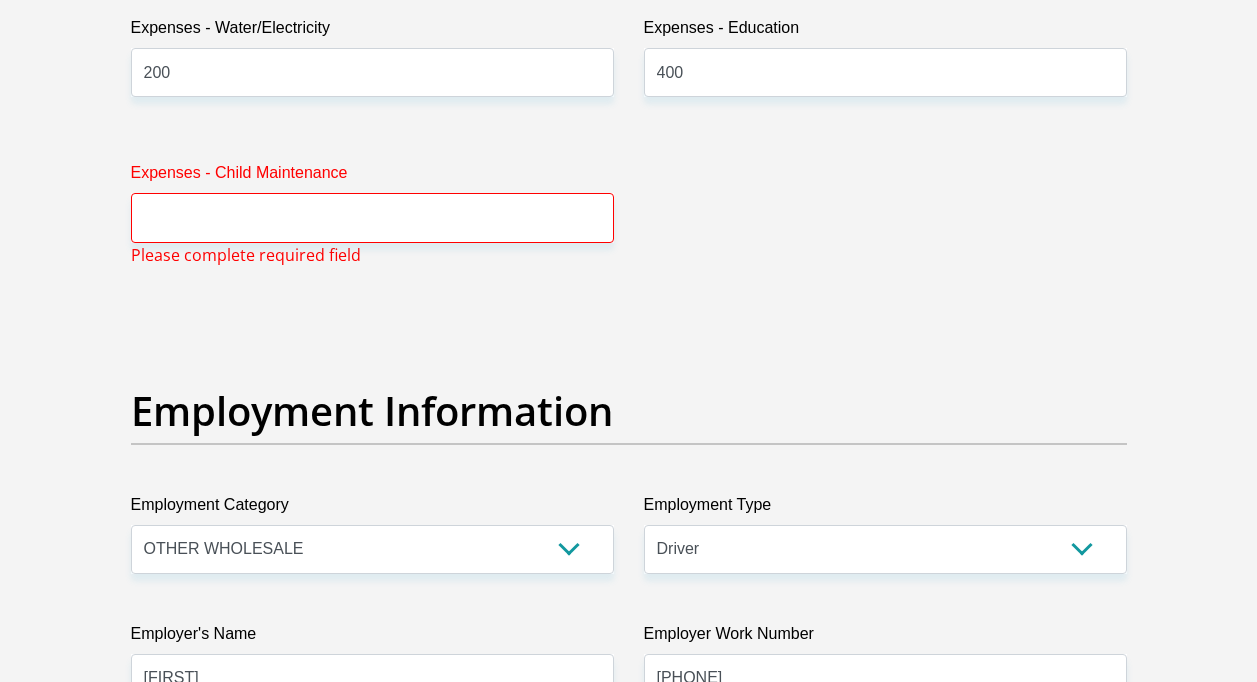 type on "0" 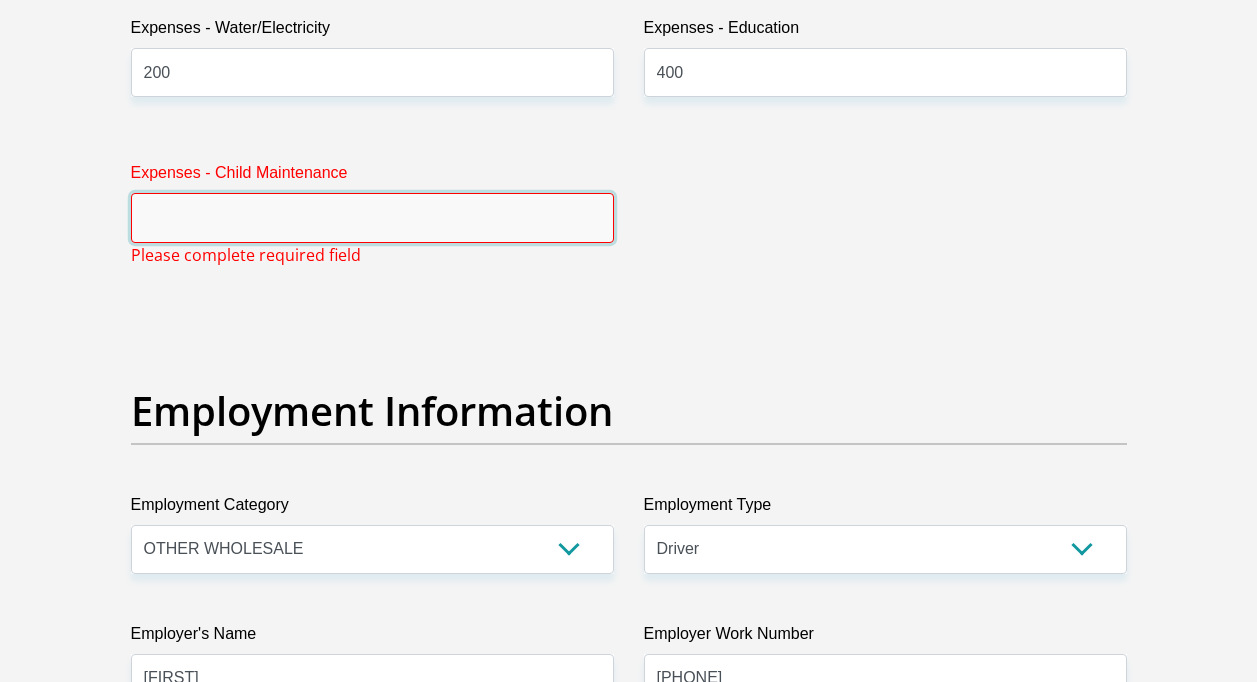 click on "Expenses - Child Maintenance" at bounding box center [372, 217] 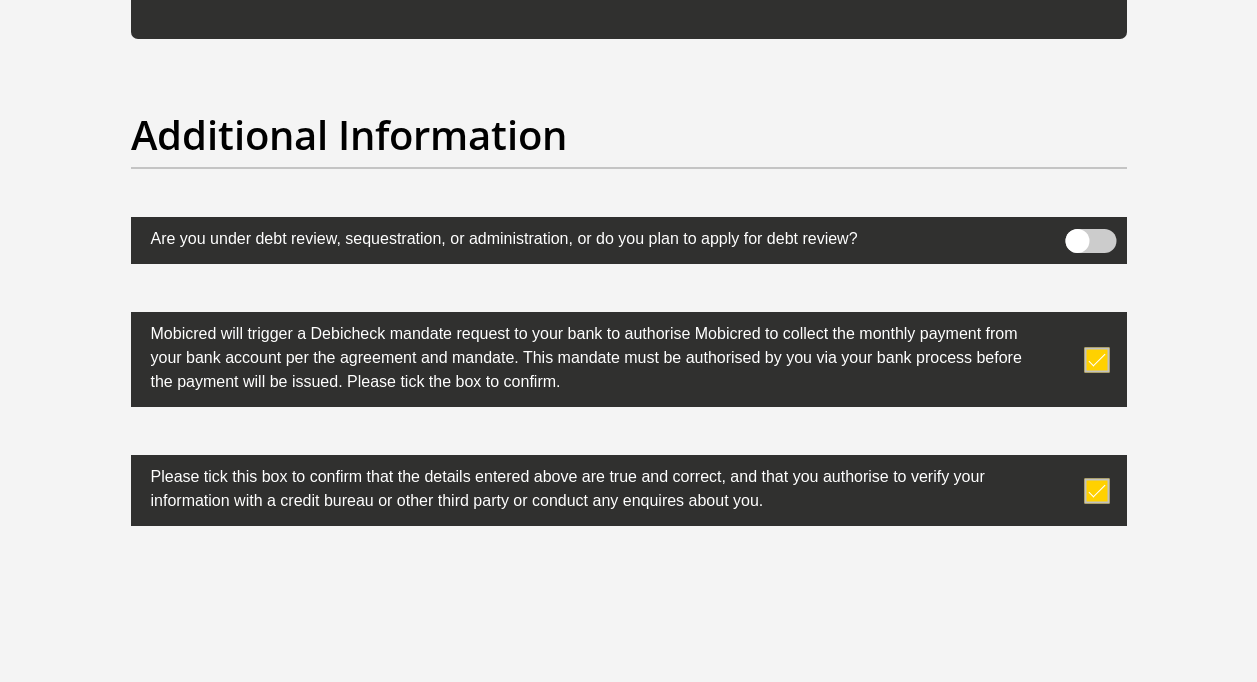 scroll, scrollTop: 6555, scrollLeft: 0, axis: vertical 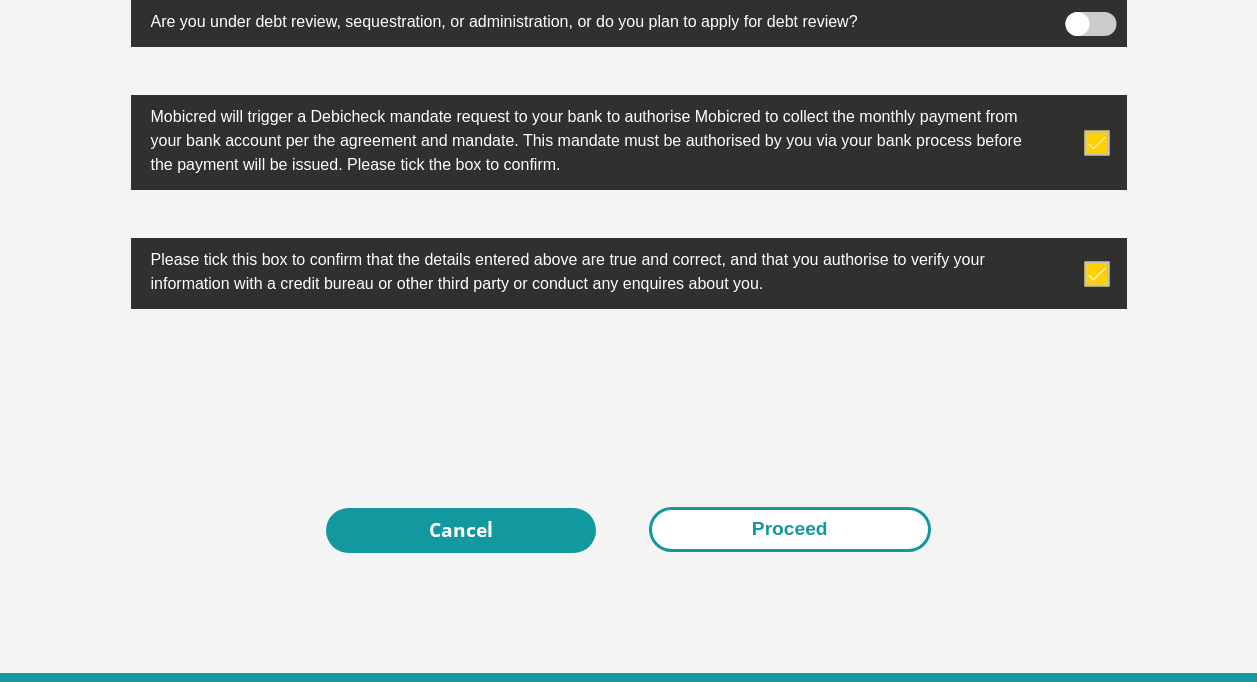 type on "0" 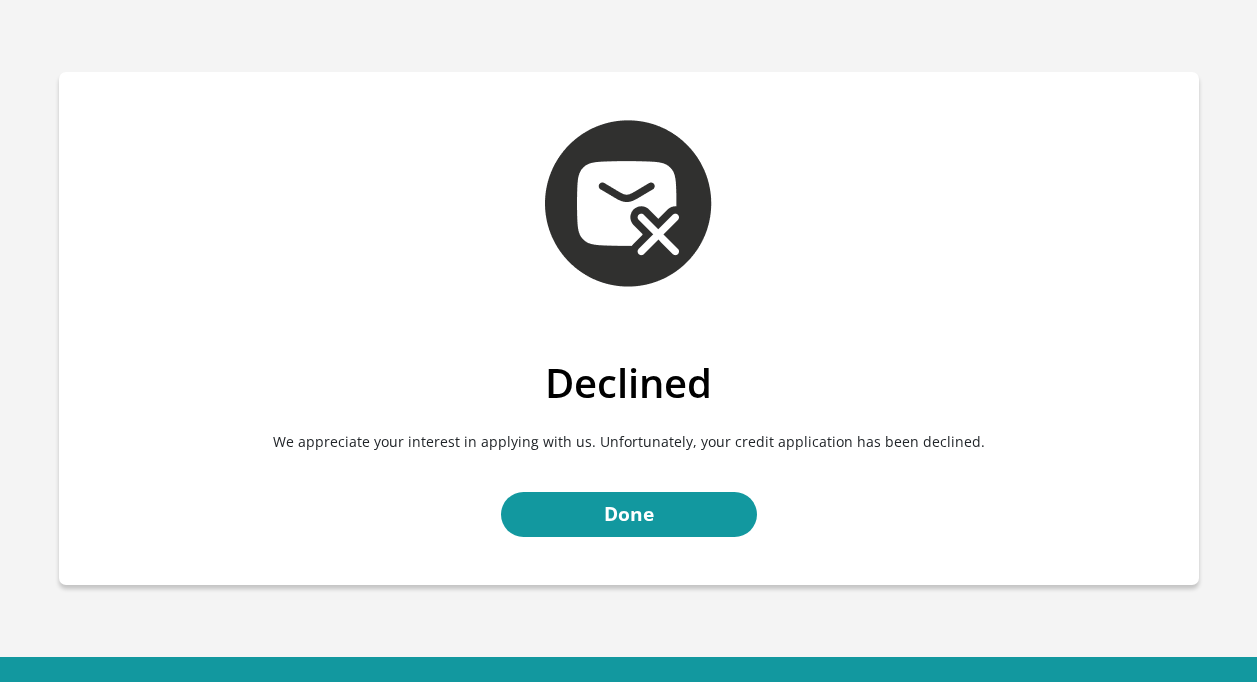 scroll, scrollTop: 0, scrollLeft: 0, axis: both 